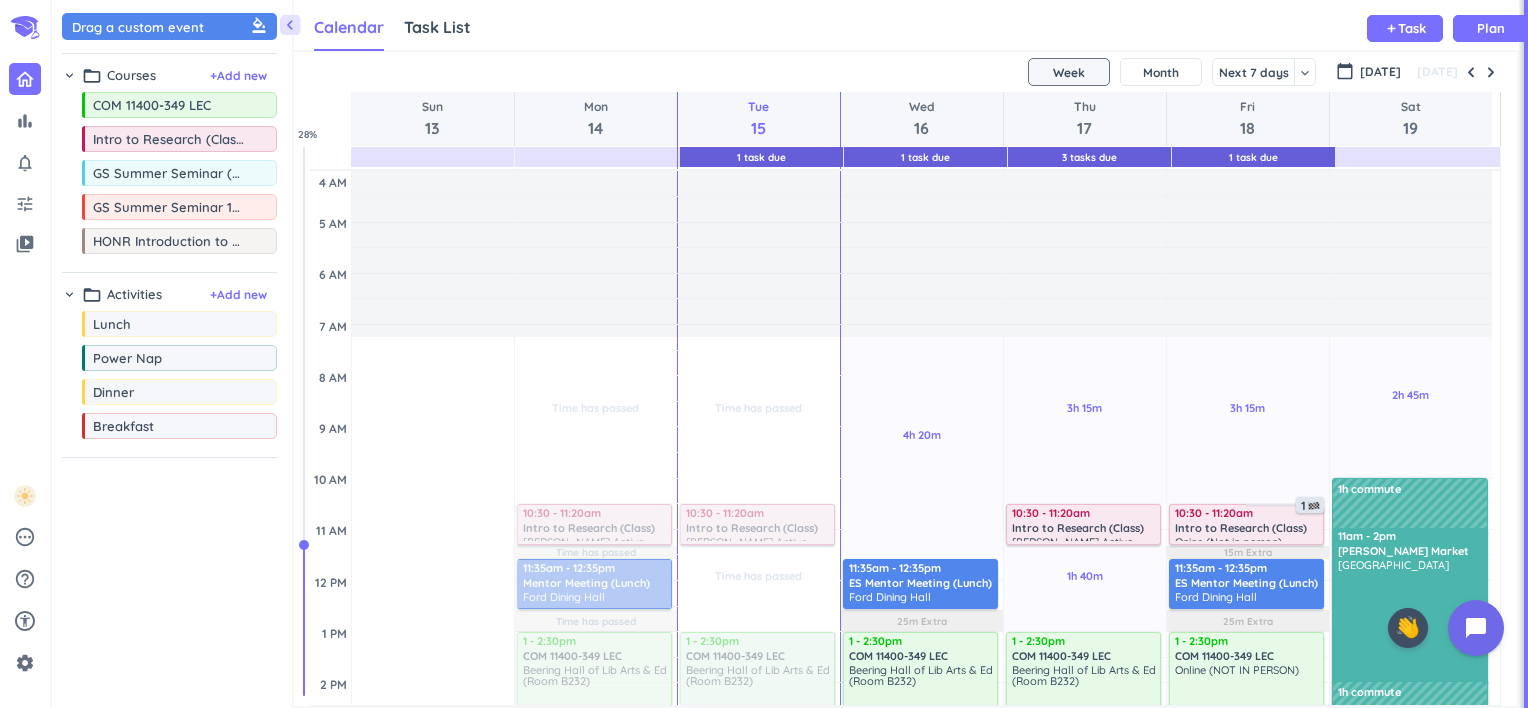 scroll, scrollTop: 0, scrollLeft: 0, axis: both 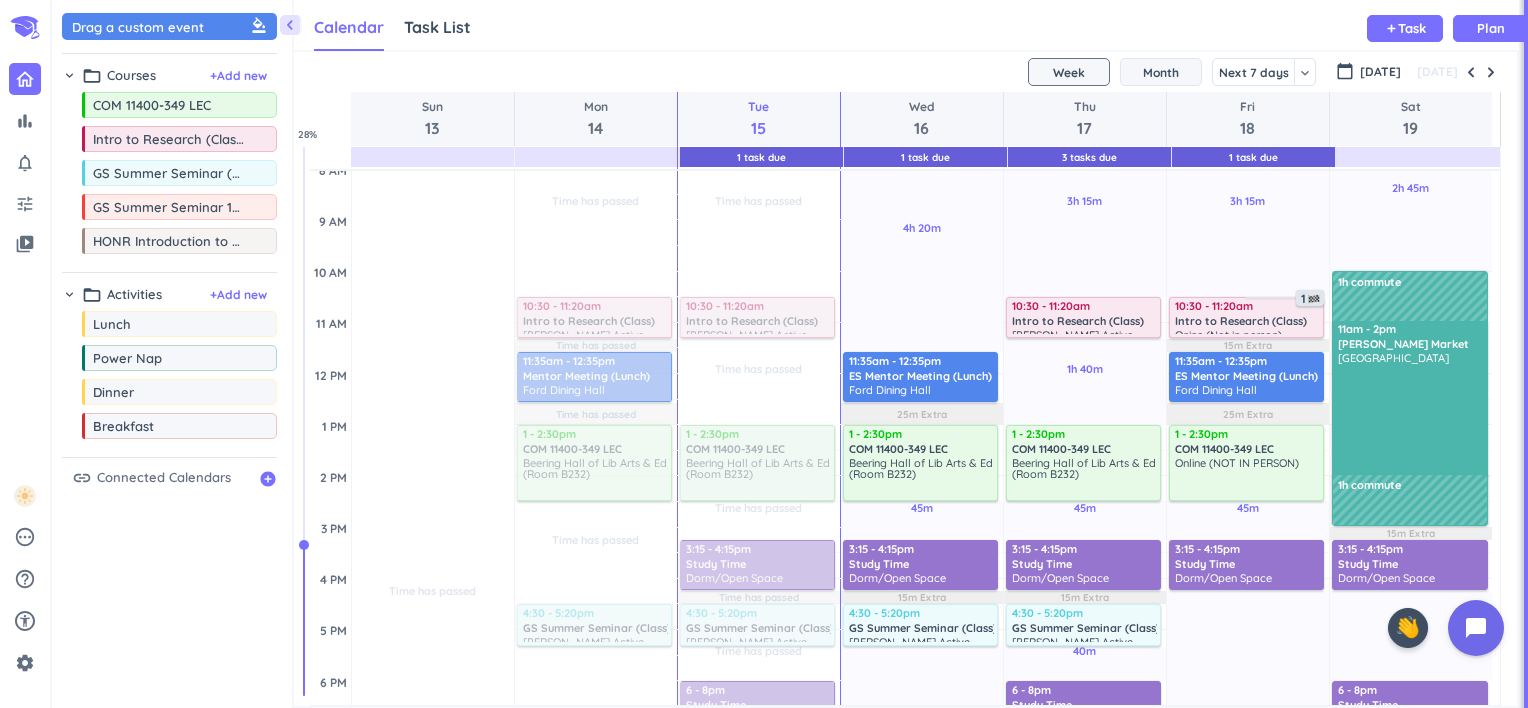 click on "Month" at bounding box center [1161, 72] 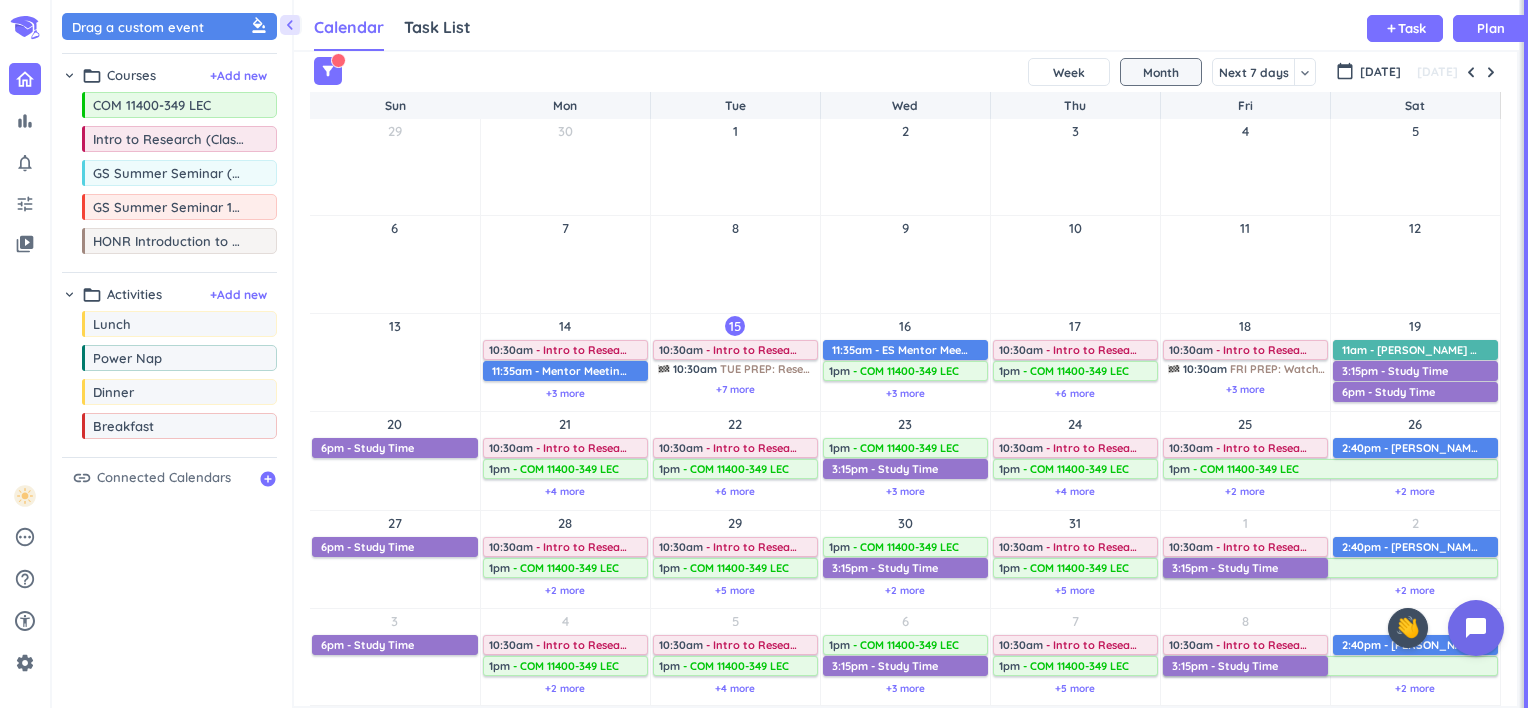 click on "+5 more" at bounding box center [735, 587] 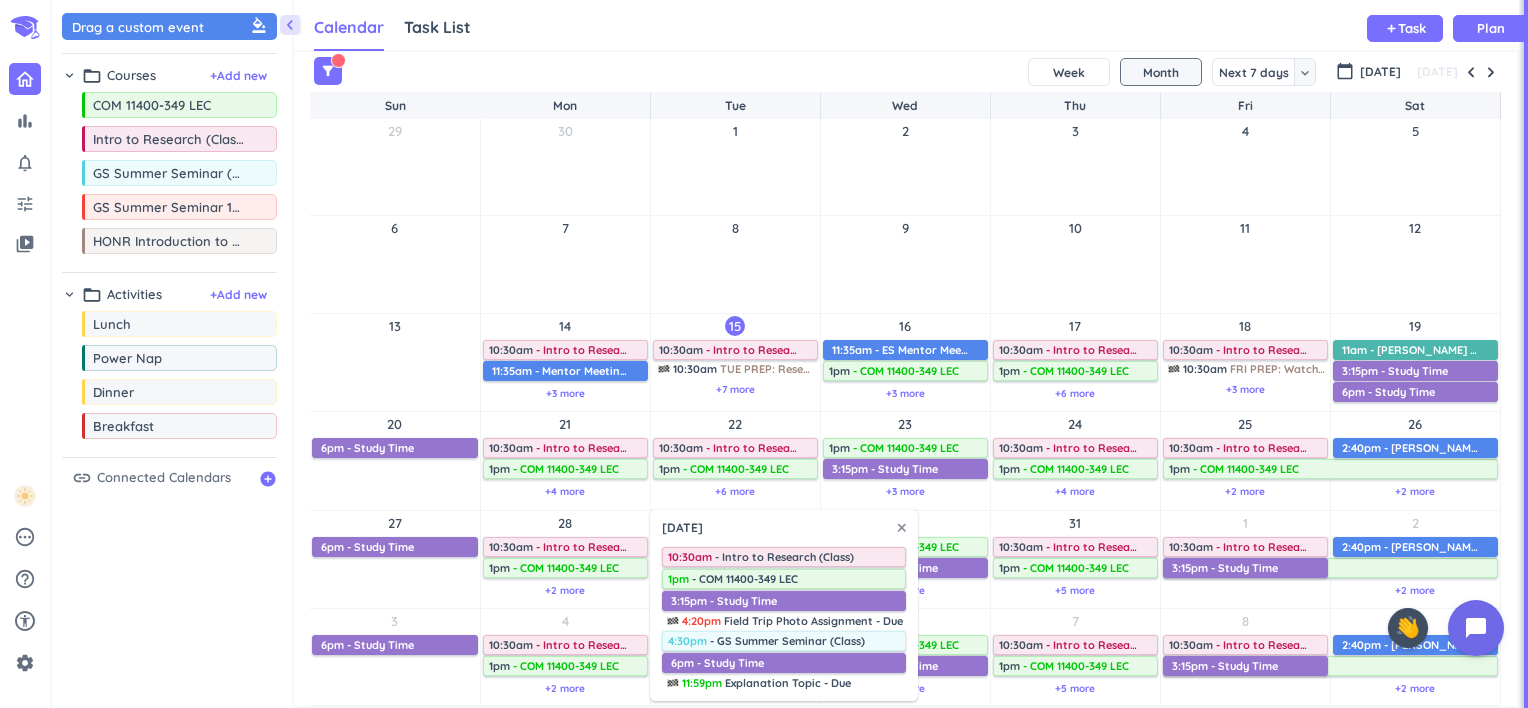 click on "keyboard_arrow_down" at bounding box center (1305, 73) 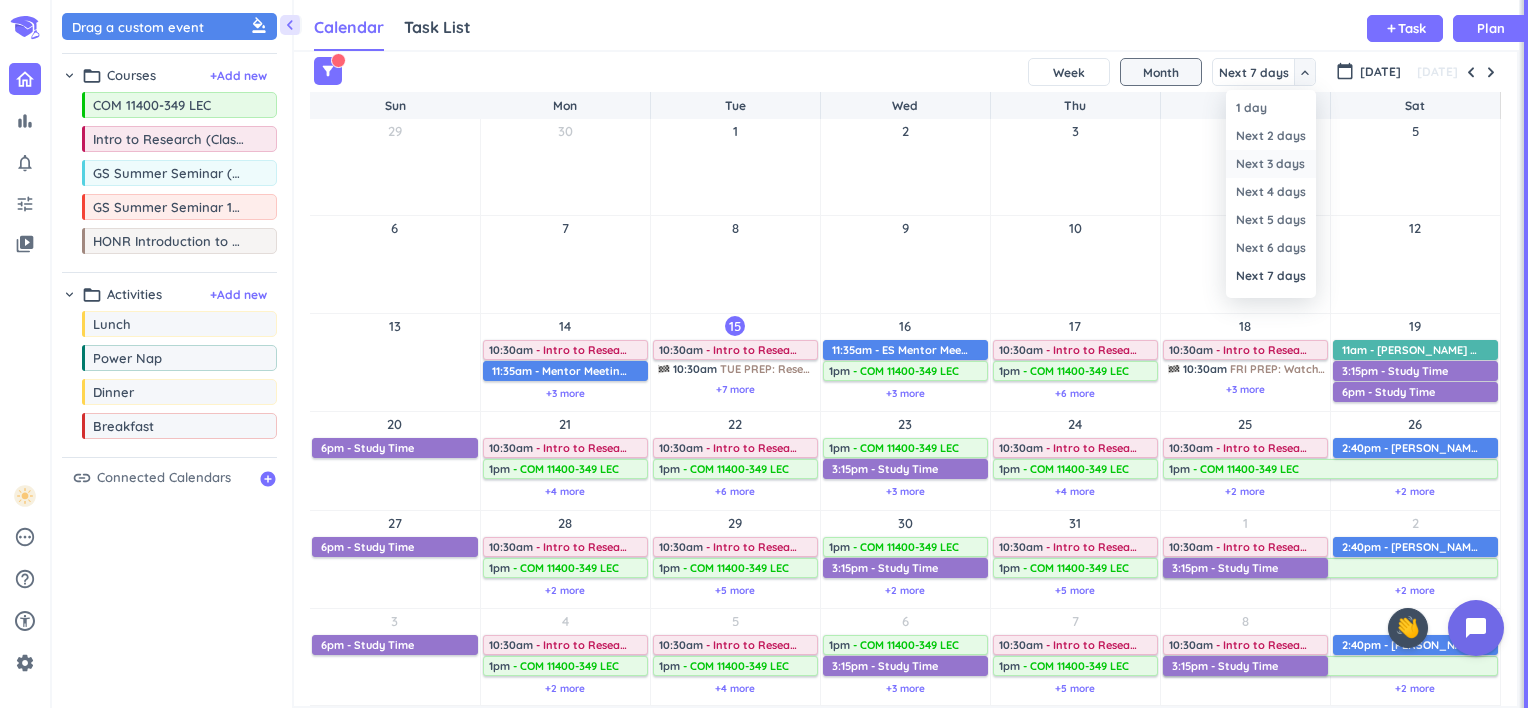 click on "Next 3 days" at bounding box center (1271, 164) 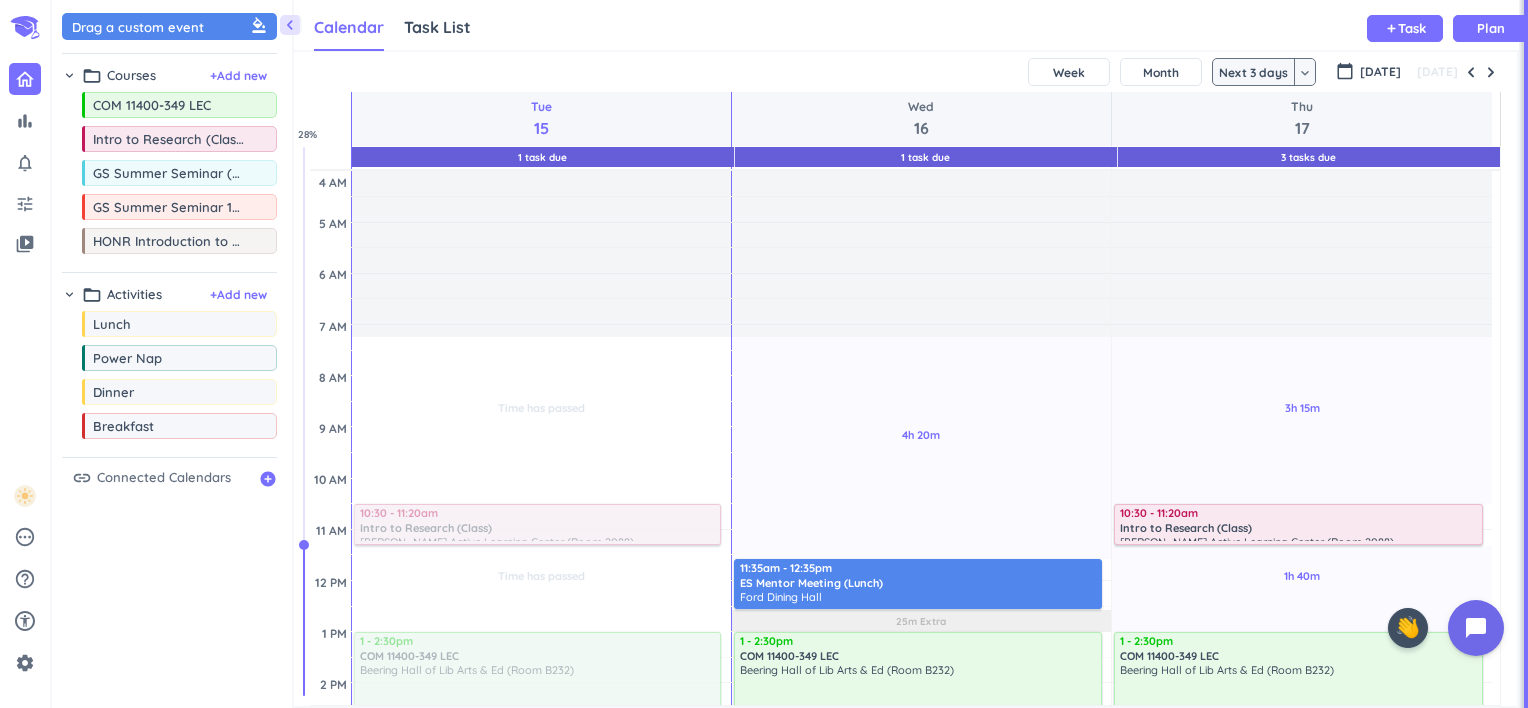 click on "3   Tasks   Due" at bounding box center (1309, 157) 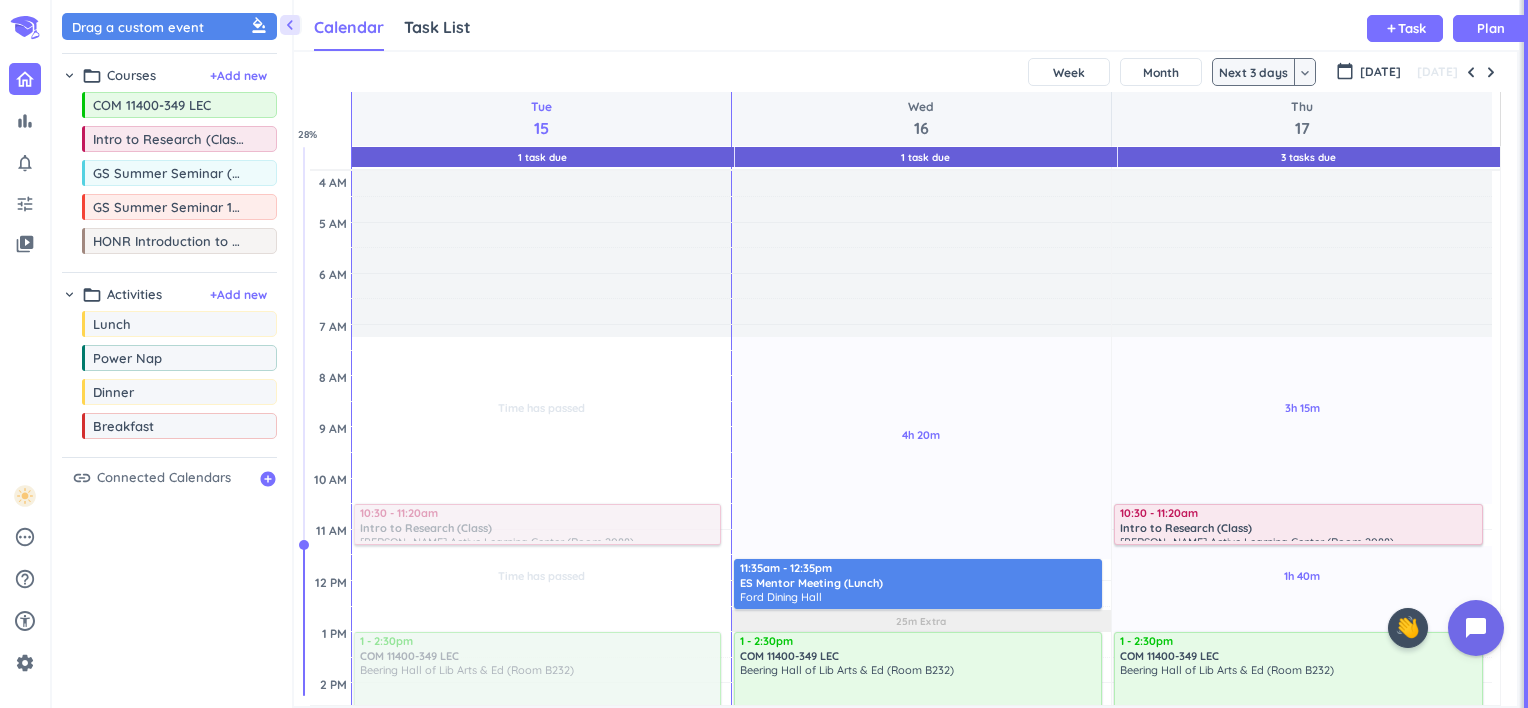 scroll, scrollTop: 98, scrollLeft: 0, axis: vertical 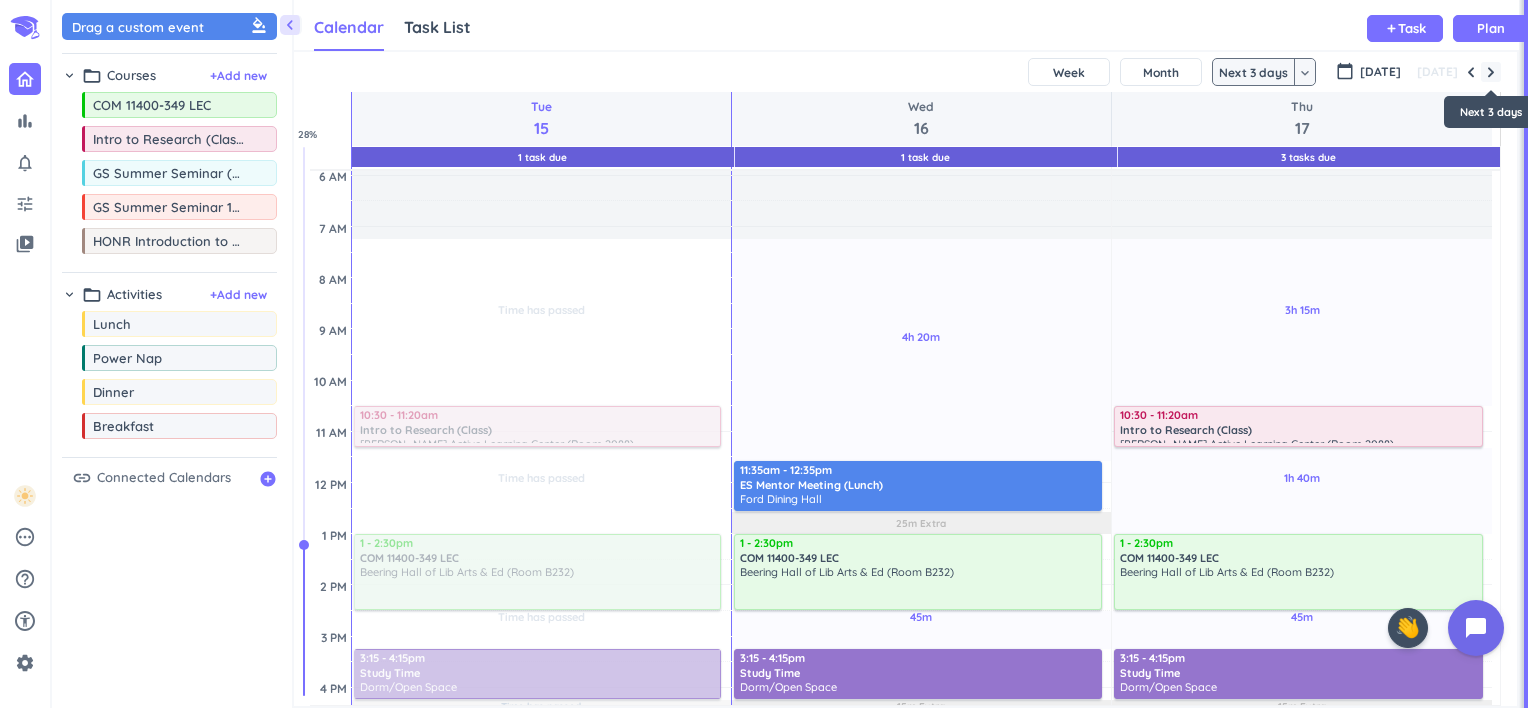 click at bounding box center [1491, 72] 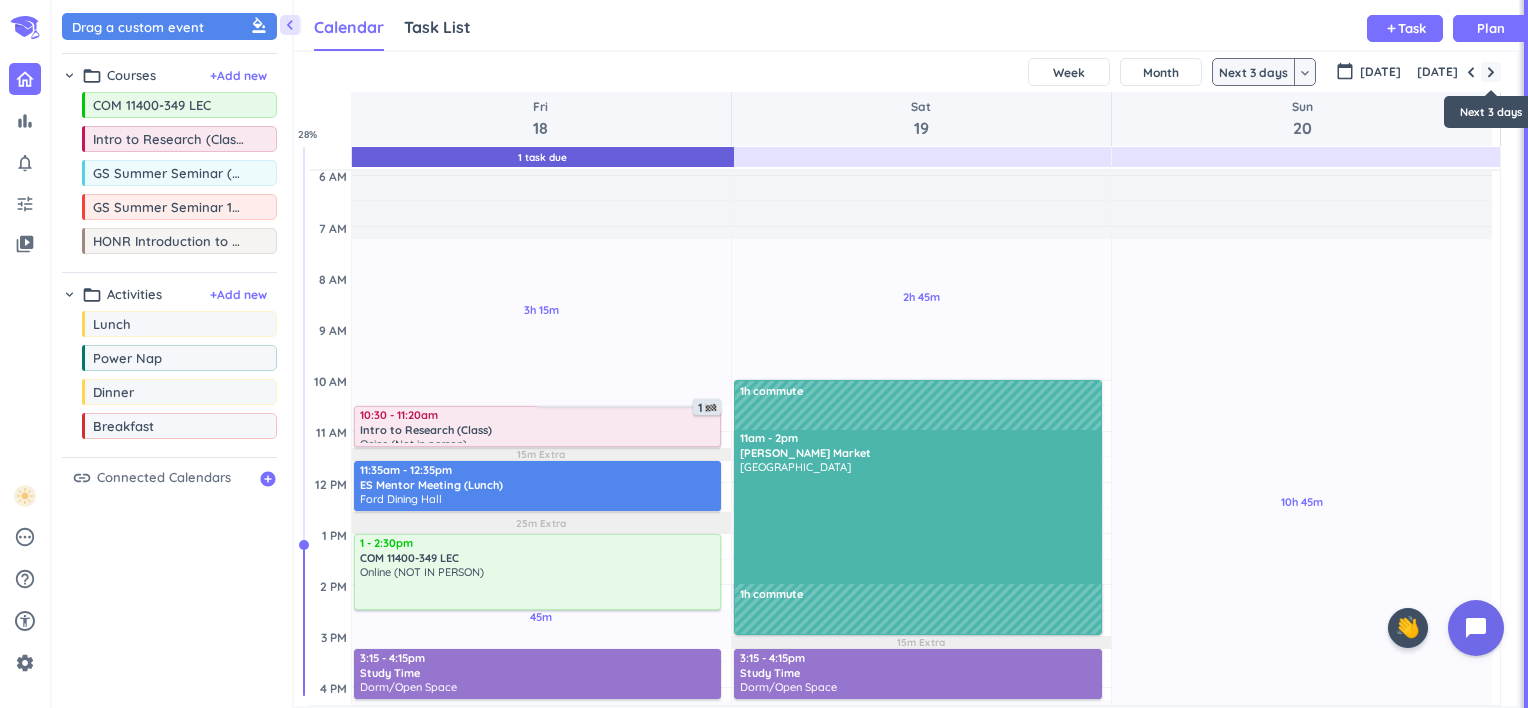 scroll, scrollTop: 104, scrollLeft: 0, axis: vertical 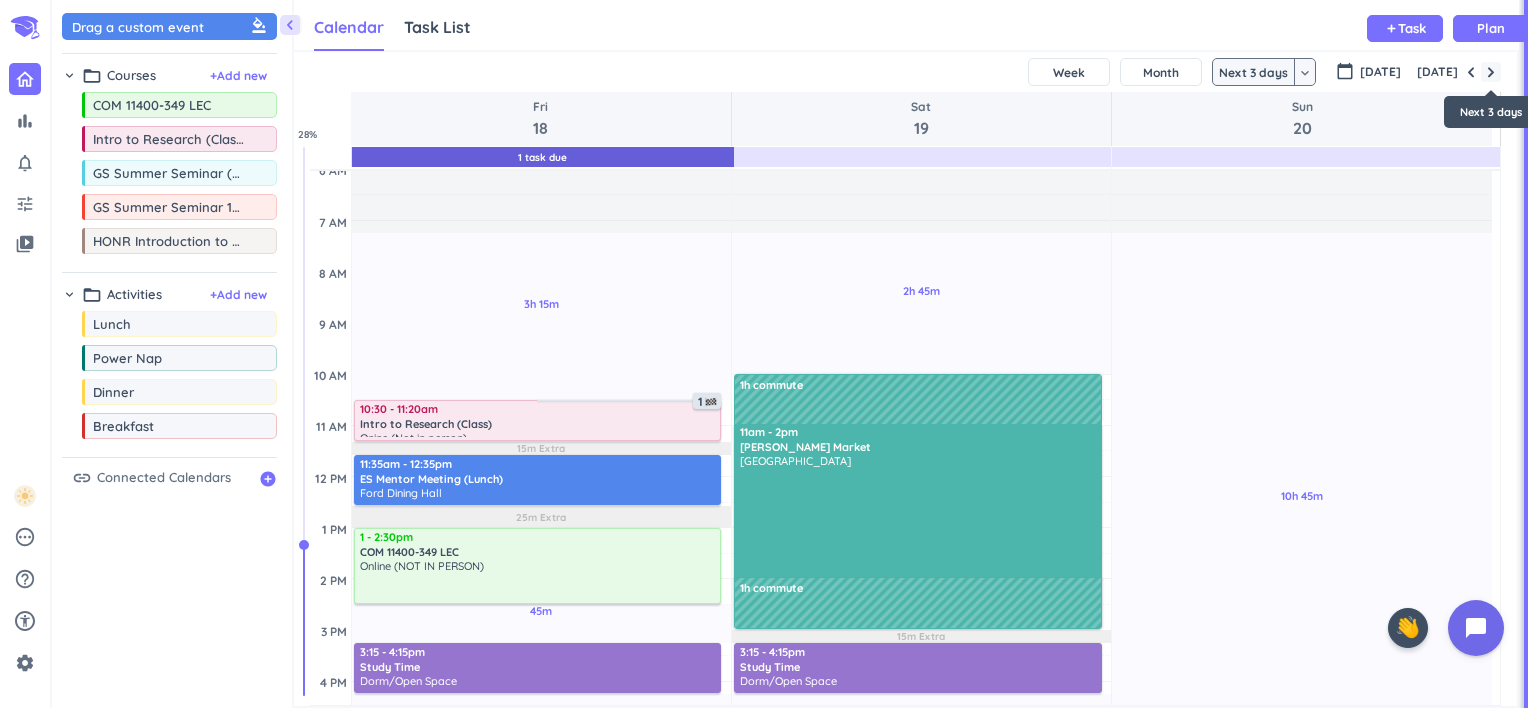 click at bounding box center (1491, 72) 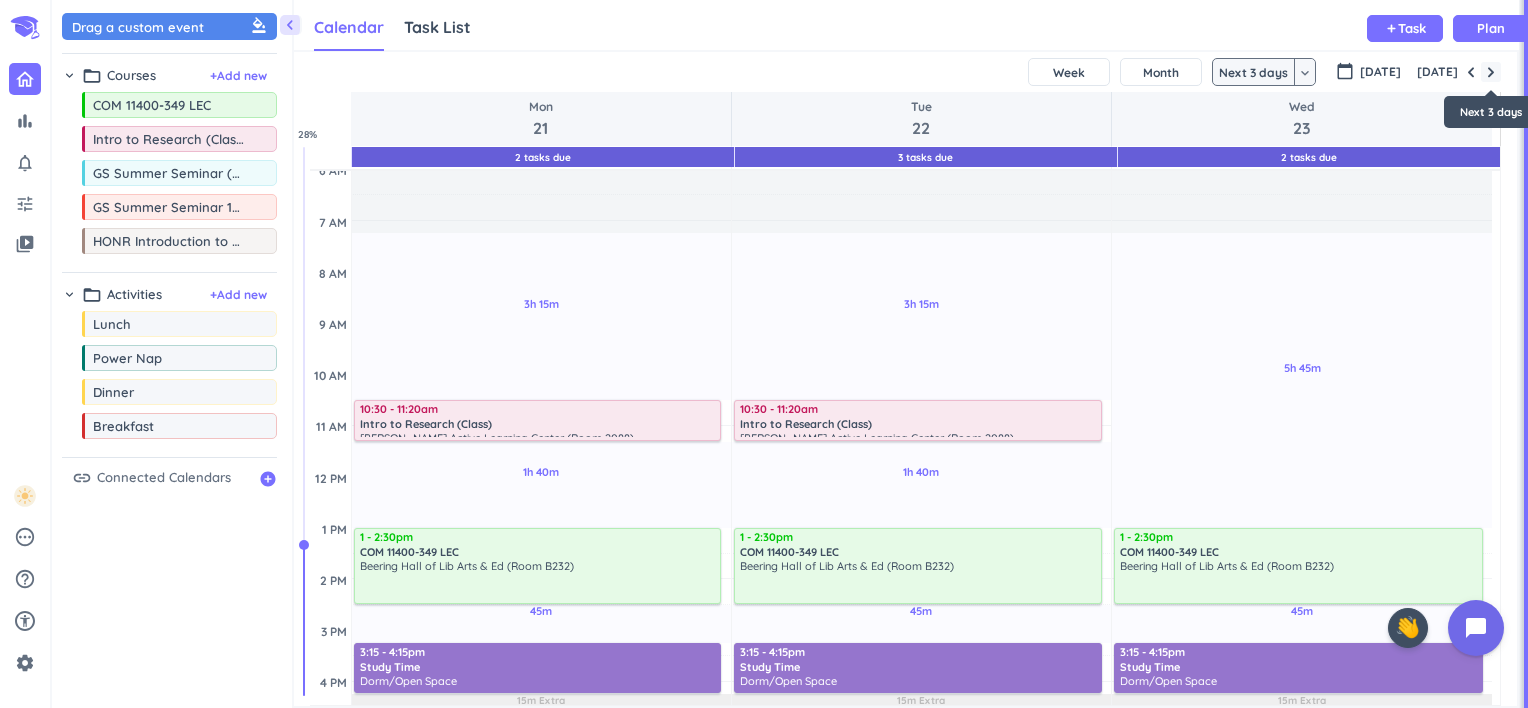 click at bounding box center (1491, 72) 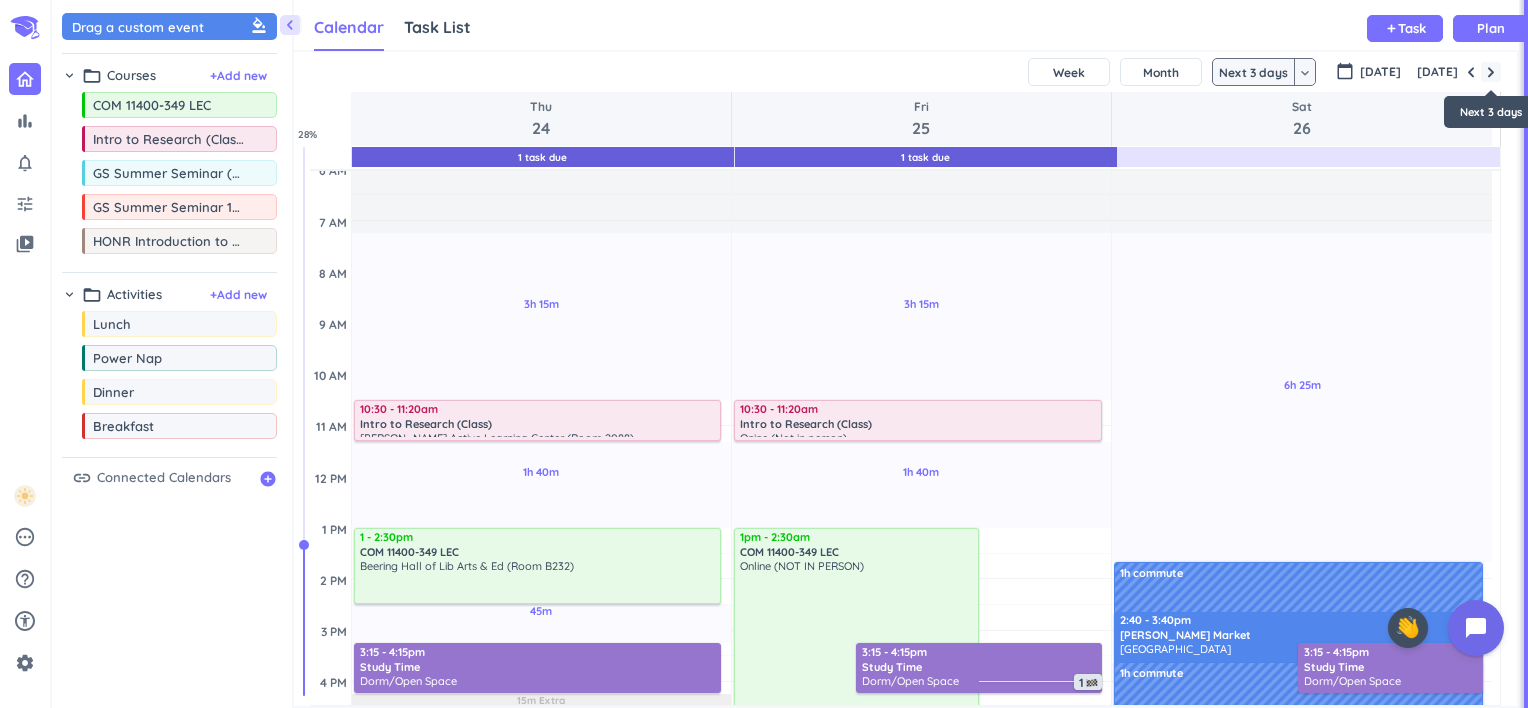 click at bounding box center (1491, 72) 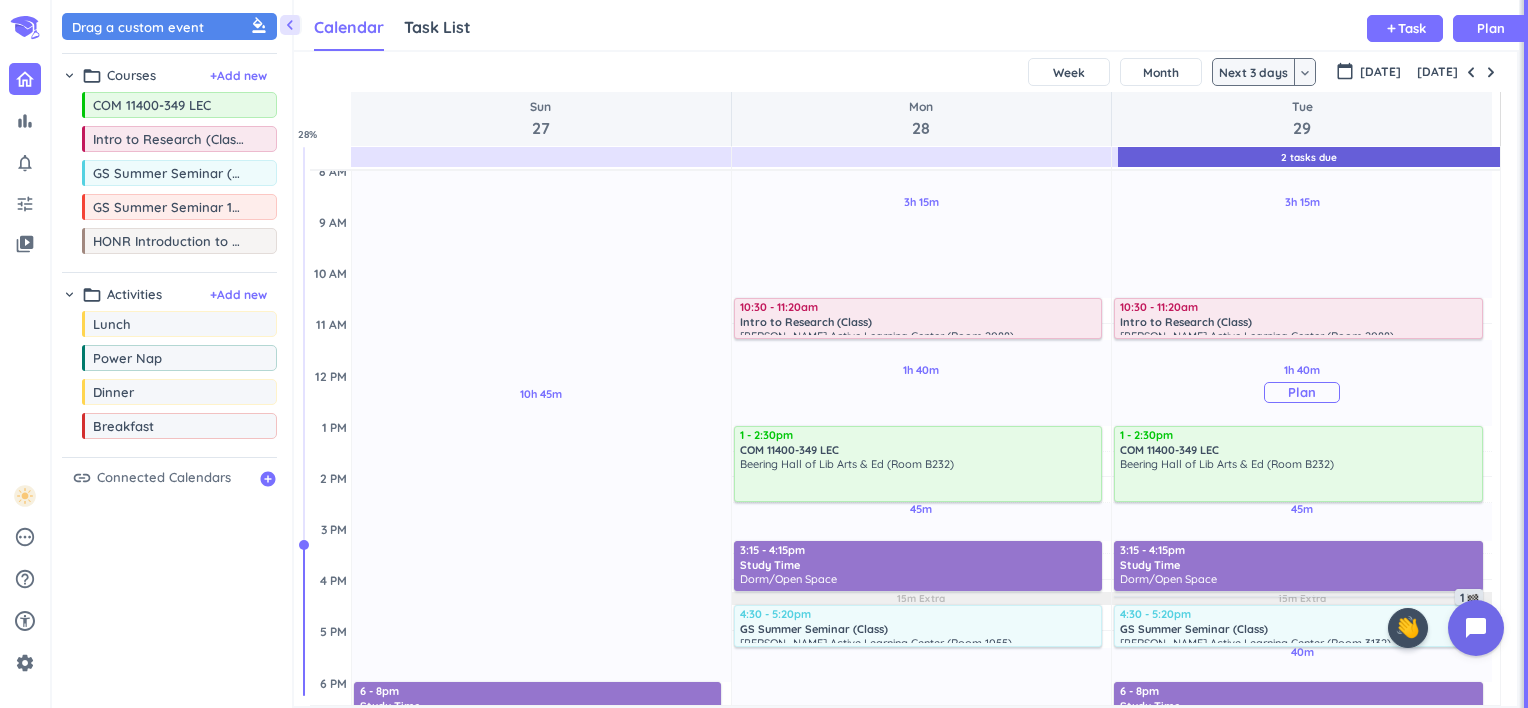 scroll, scrollTop: 207, scrollLeft: 0, axis: vertical 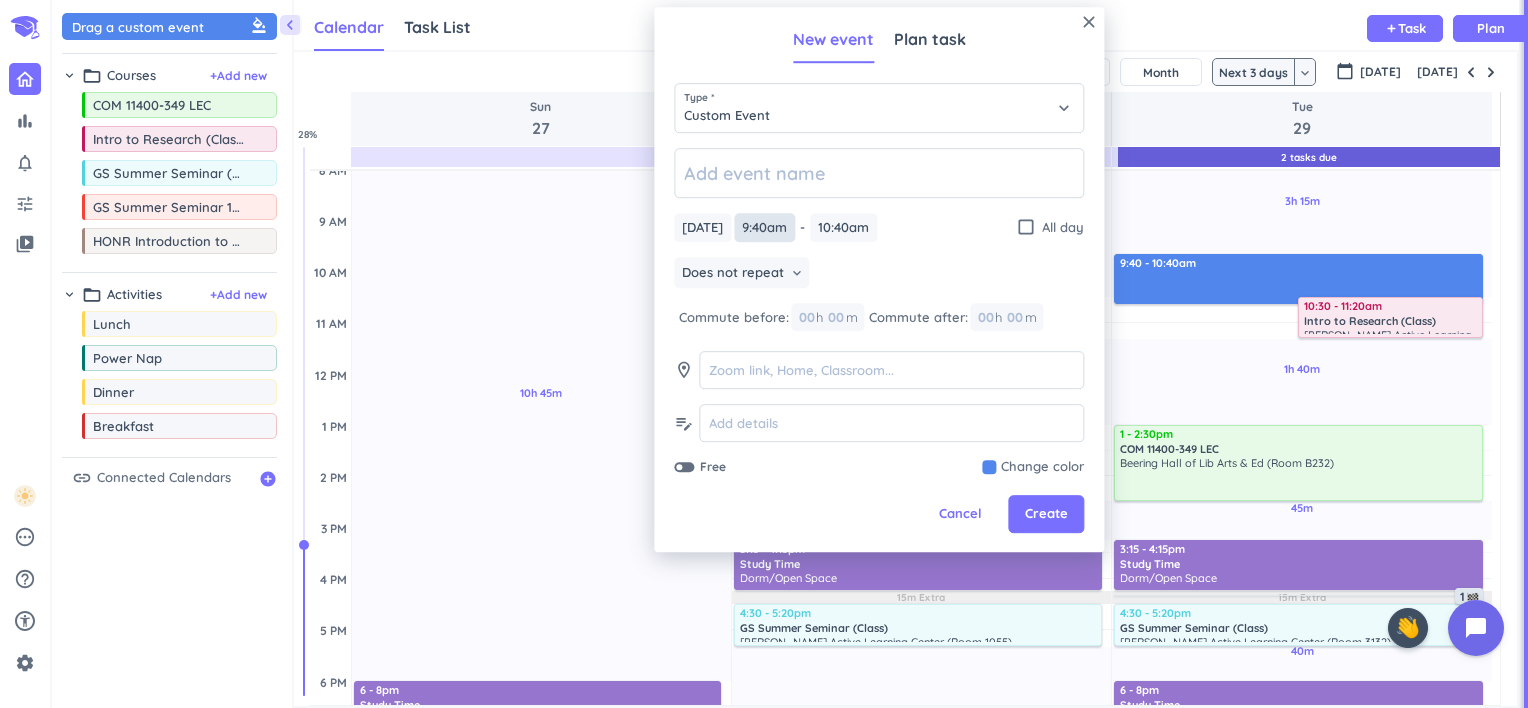 click on "9:40am" at bounding box center (764, 227) 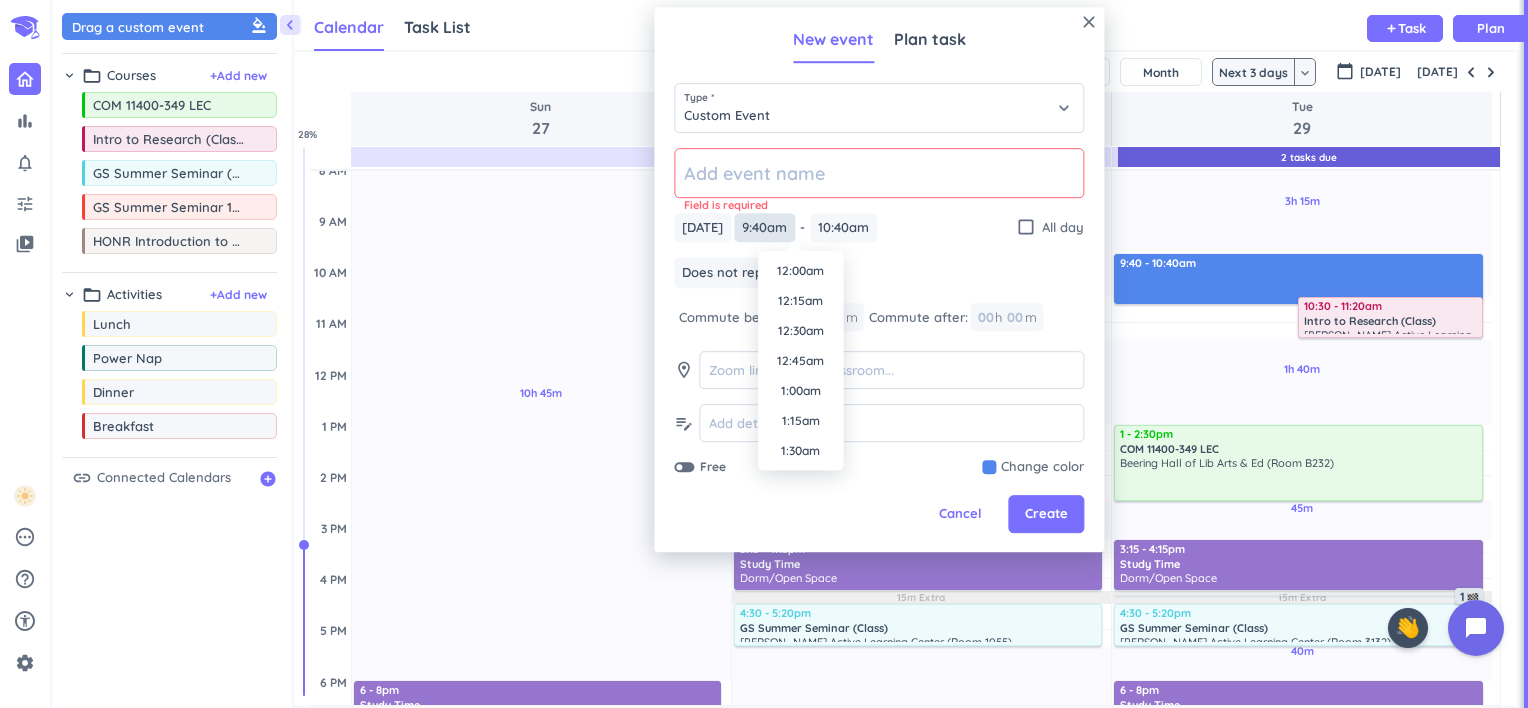 scroll, scrollTop: 1050, scrollLeft: 0, axis: vertical 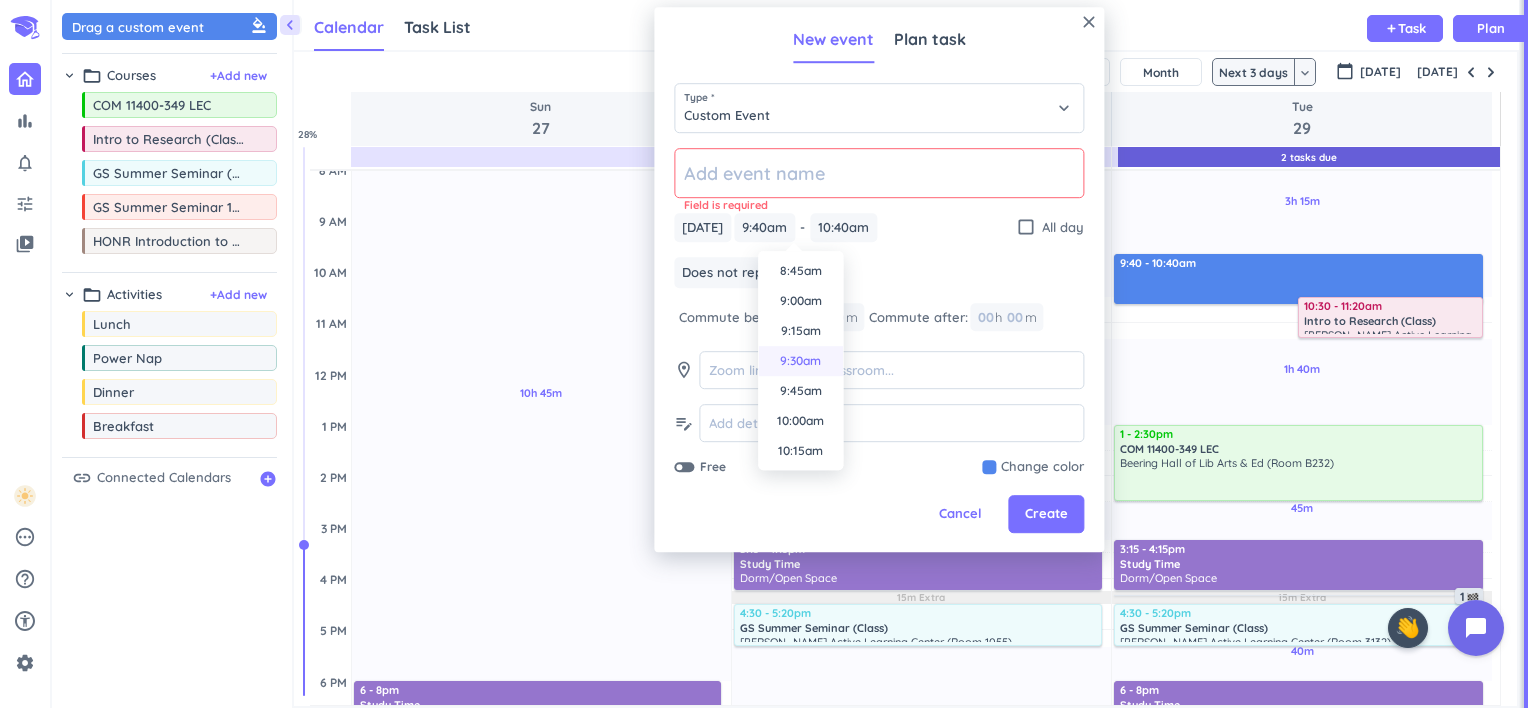 click on "9:30am" at bounding box center [800, 361] 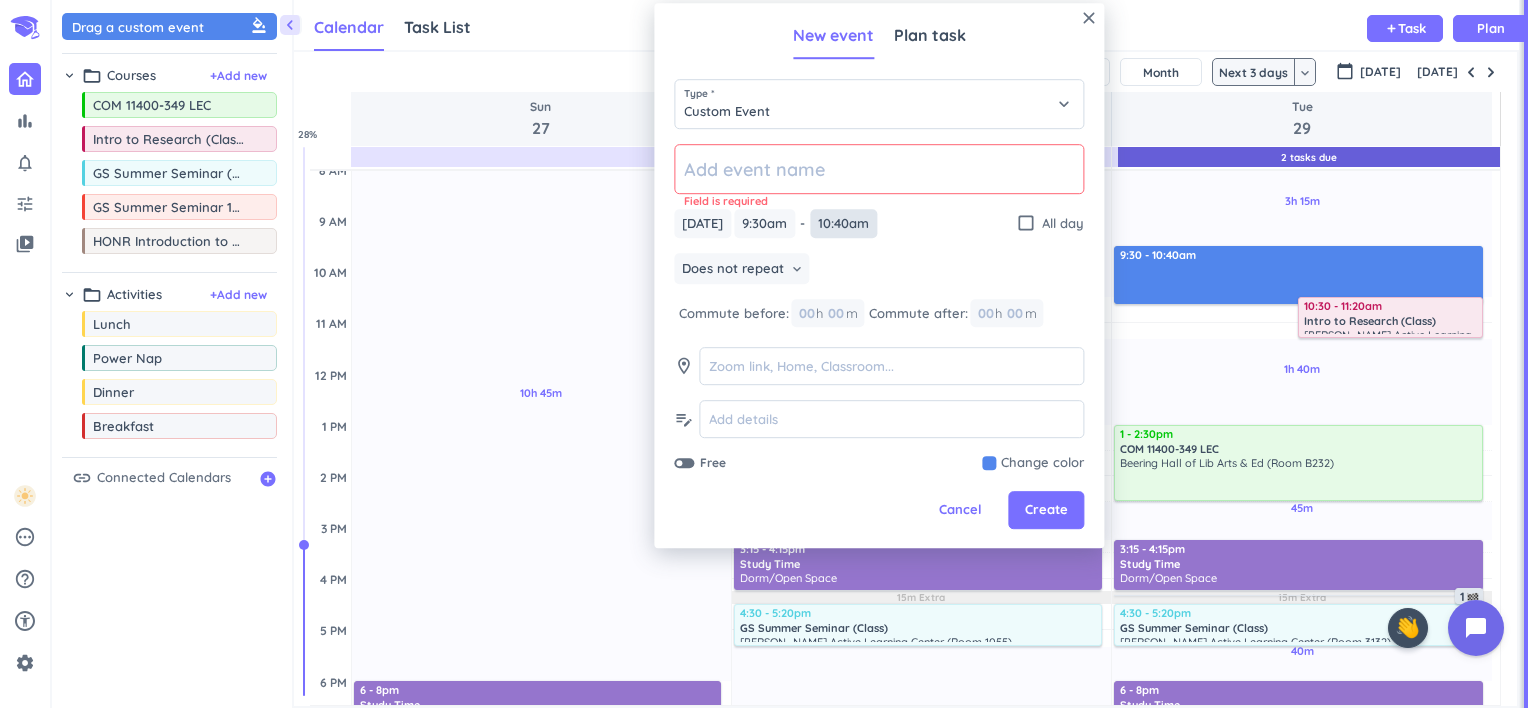 click on "10:40am" at bounding box center [843, 223] 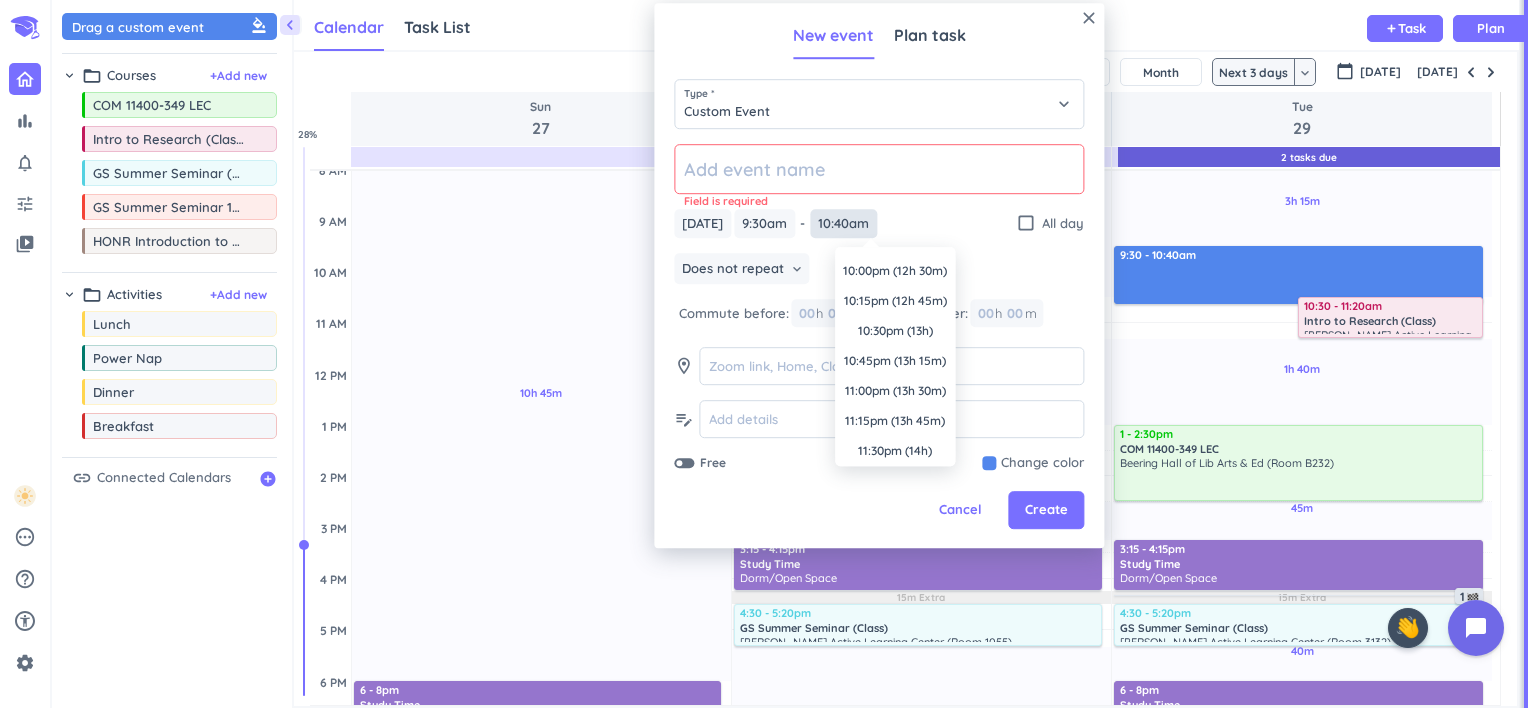 scroll, scrollTop: 1467, scrollLeft: 0, axis: vertical 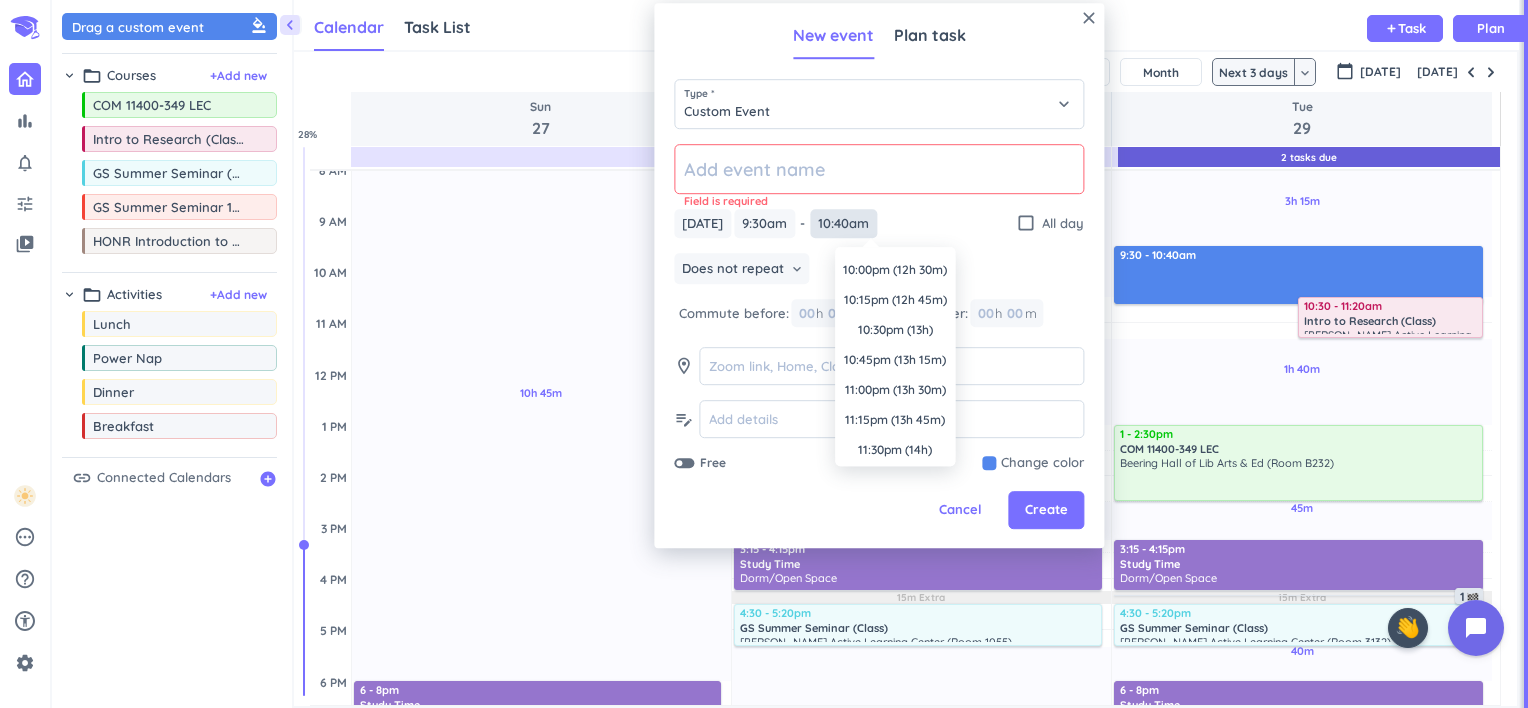 click on "10:40am" at bounding box center [843, 223] 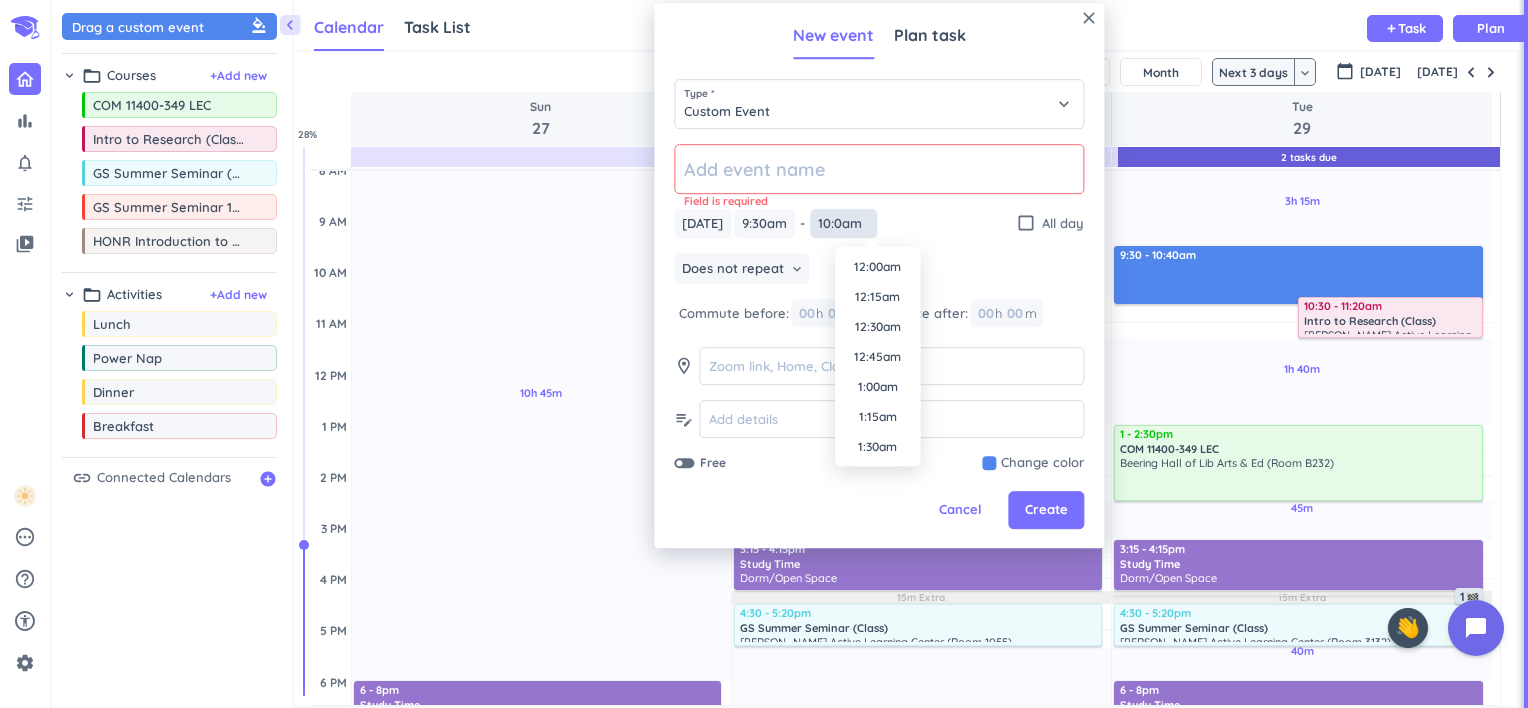 scroll, scrollTop: 1110, scrollLeft: 0, axis: vertical 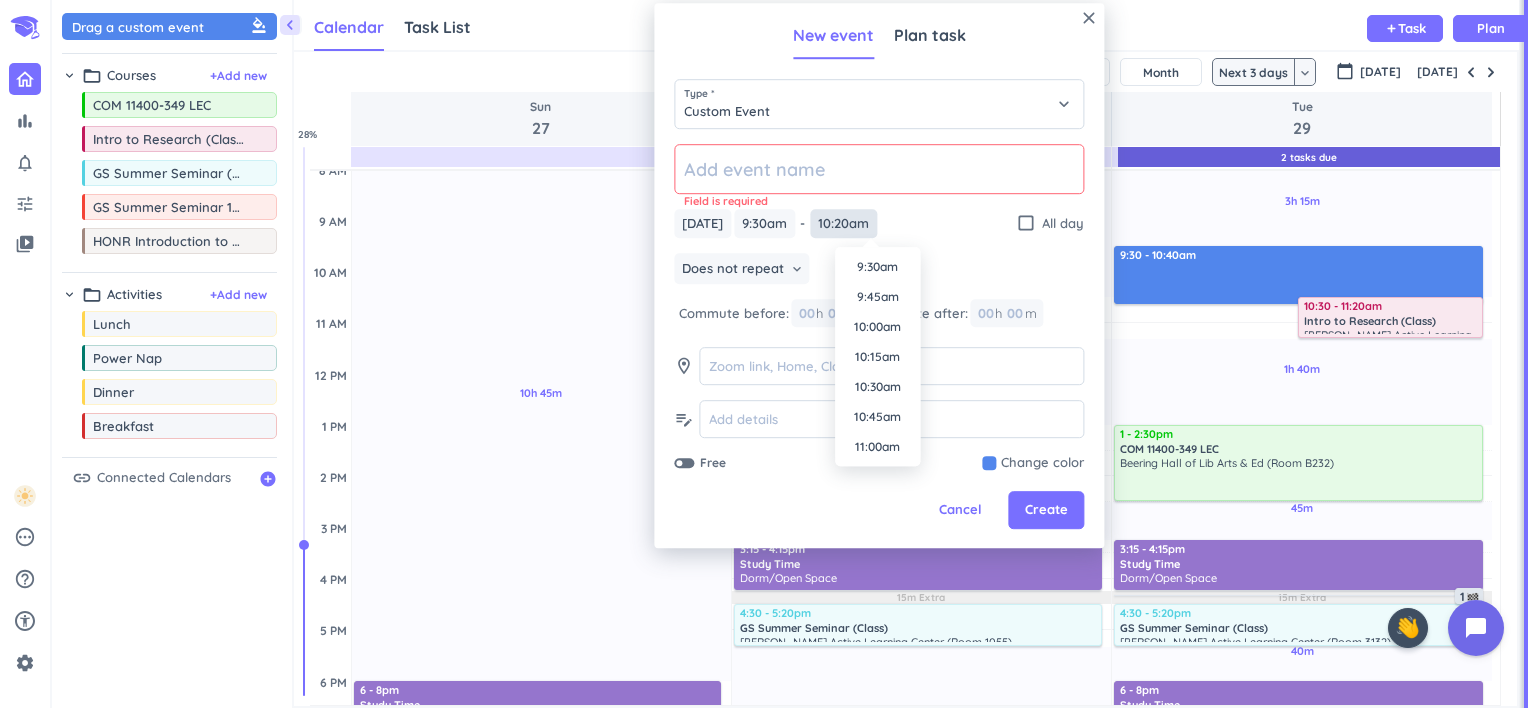 type on "10:20am" 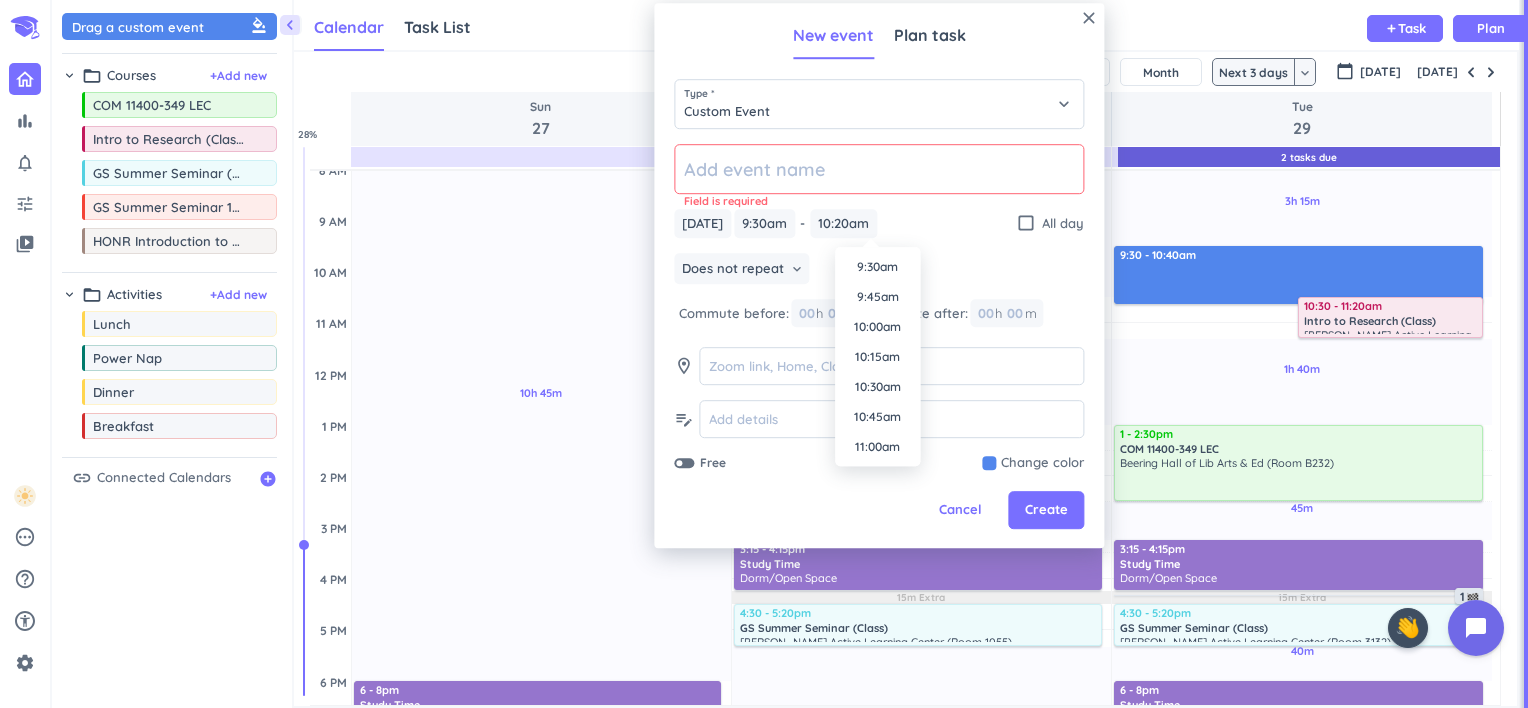 click 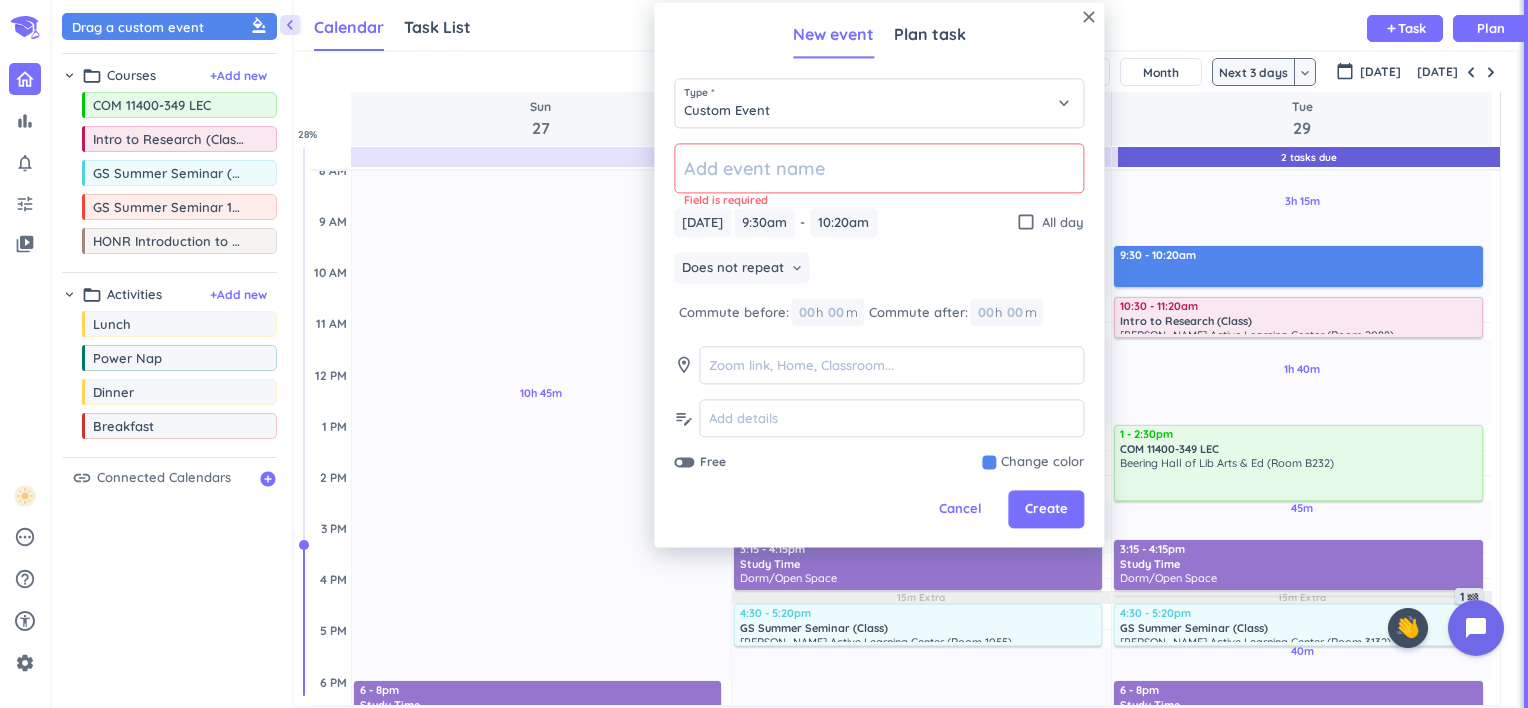 type on "o" 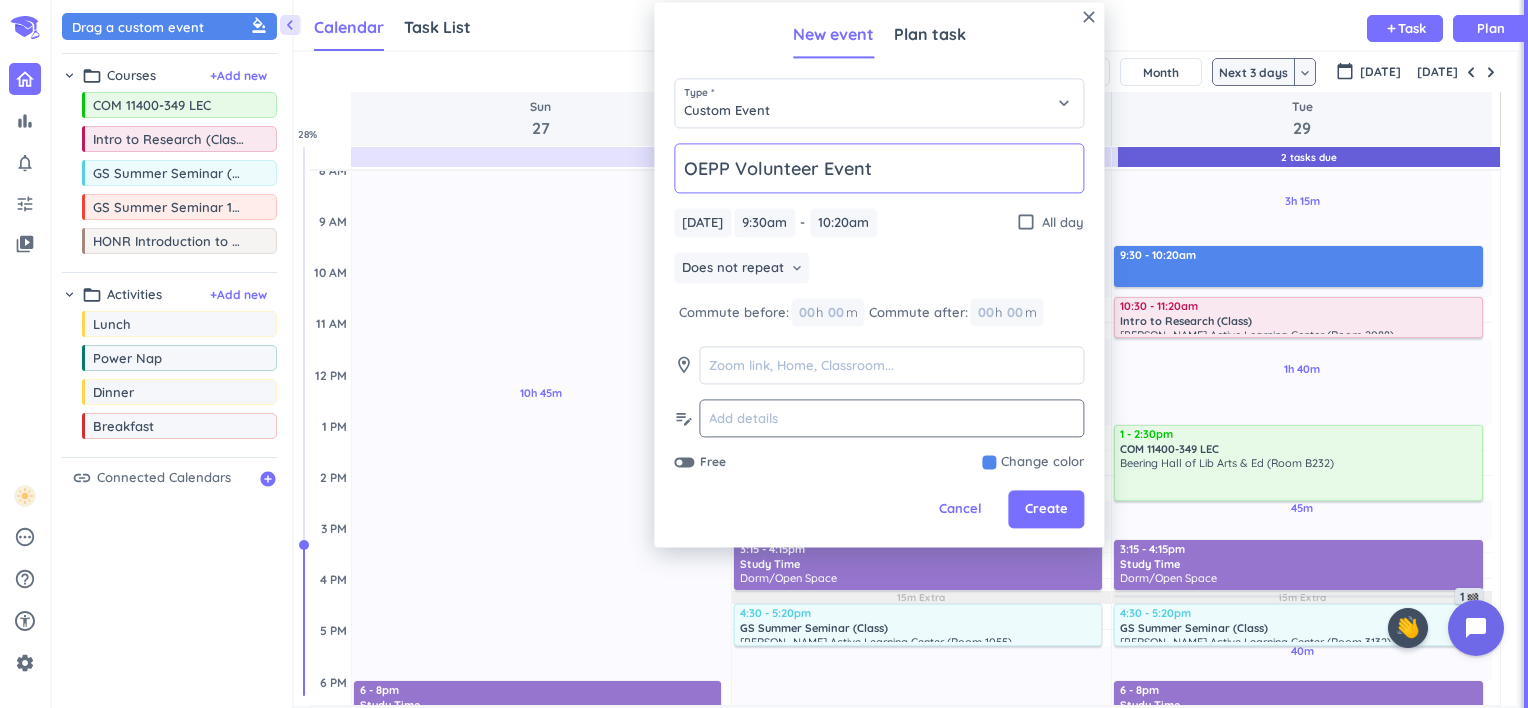 type on "OEPP Volunteer Event" 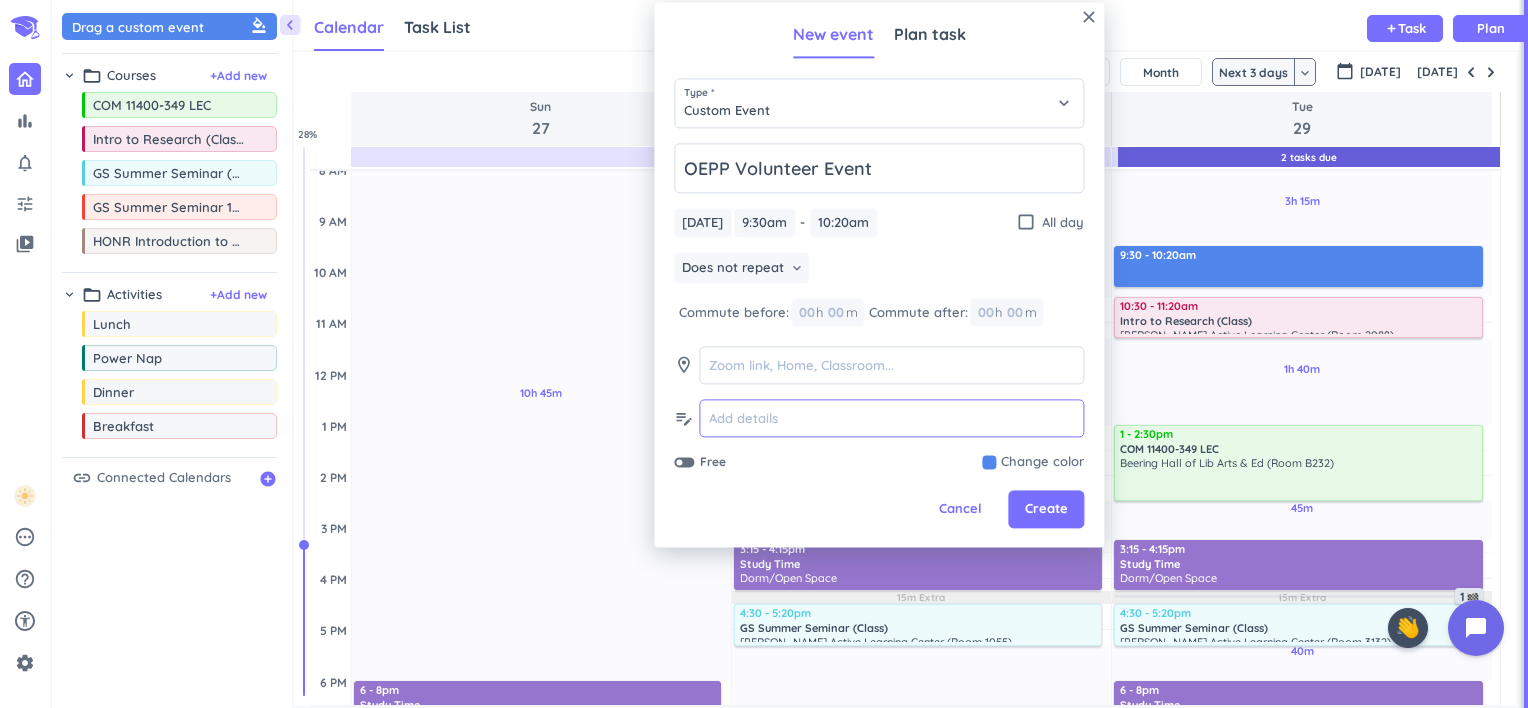 click at bounding box center [891, 419] 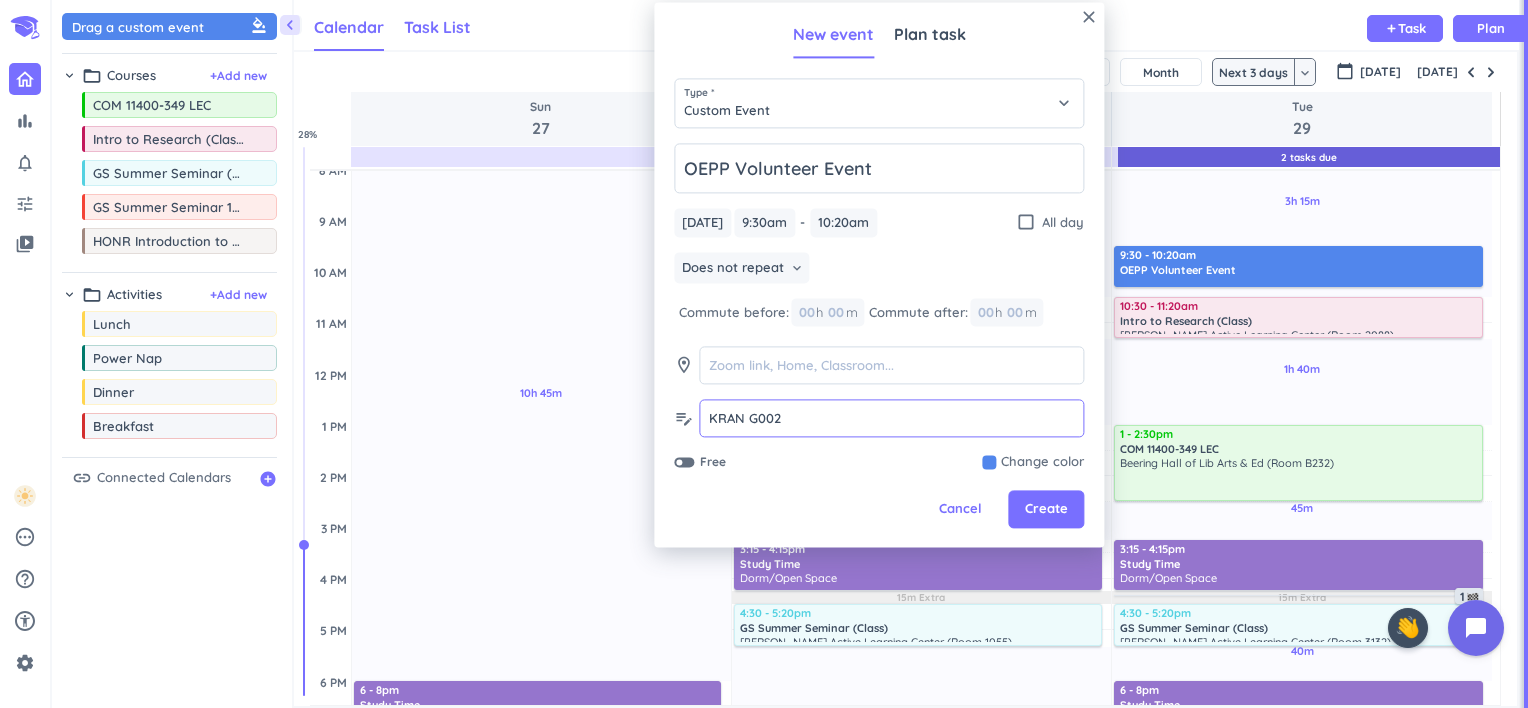 type on "KRAN G002" 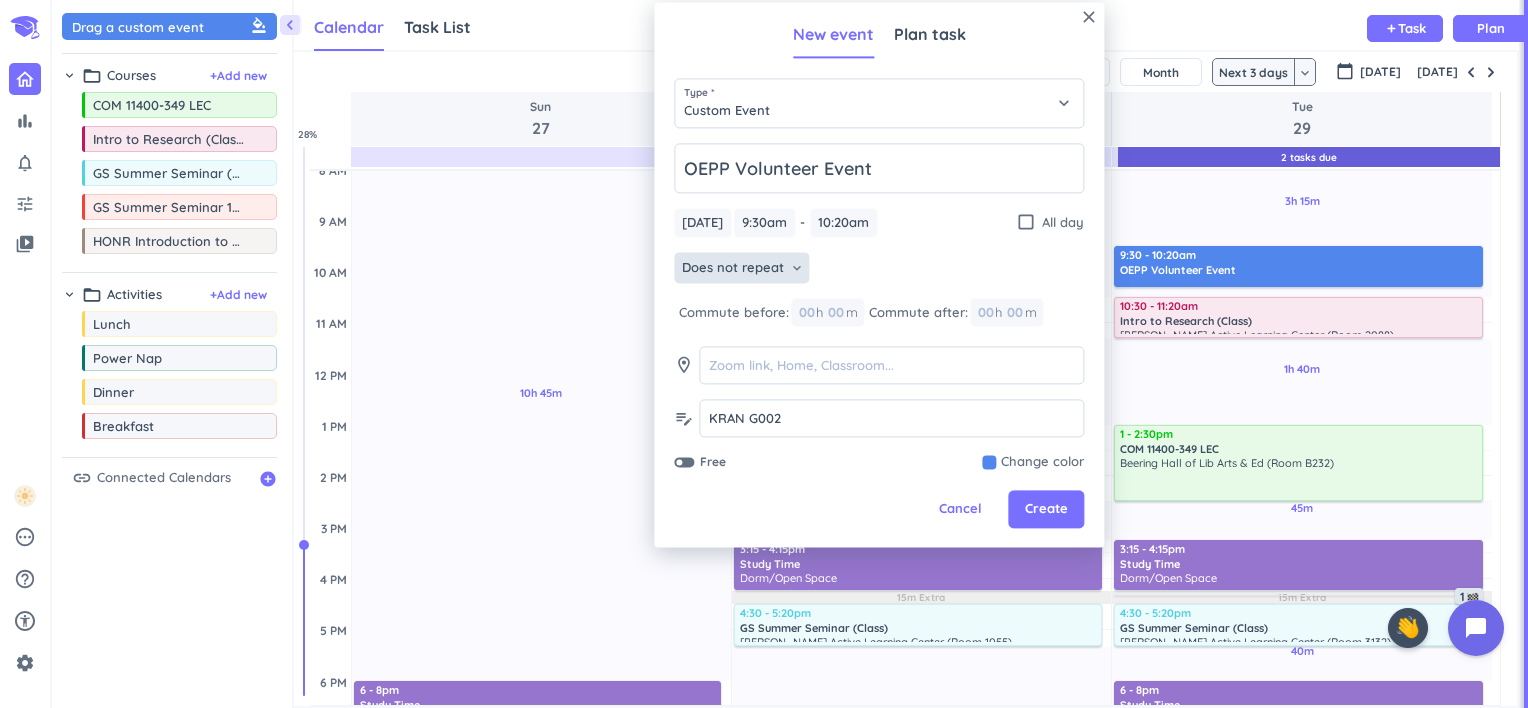 click on "Does not repeat" at bounding box center (733, 268) 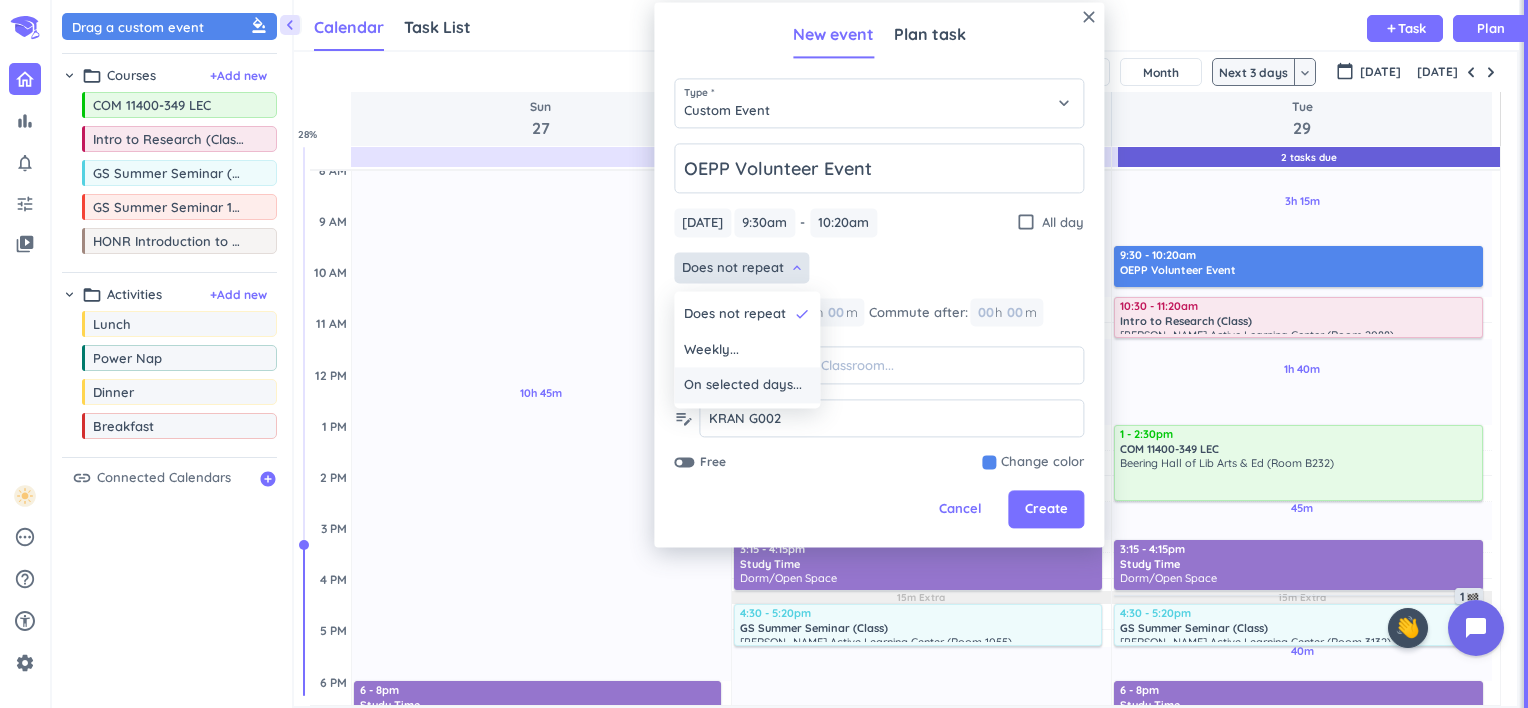 click on "On selected days..." at bounding box center (743, 385) 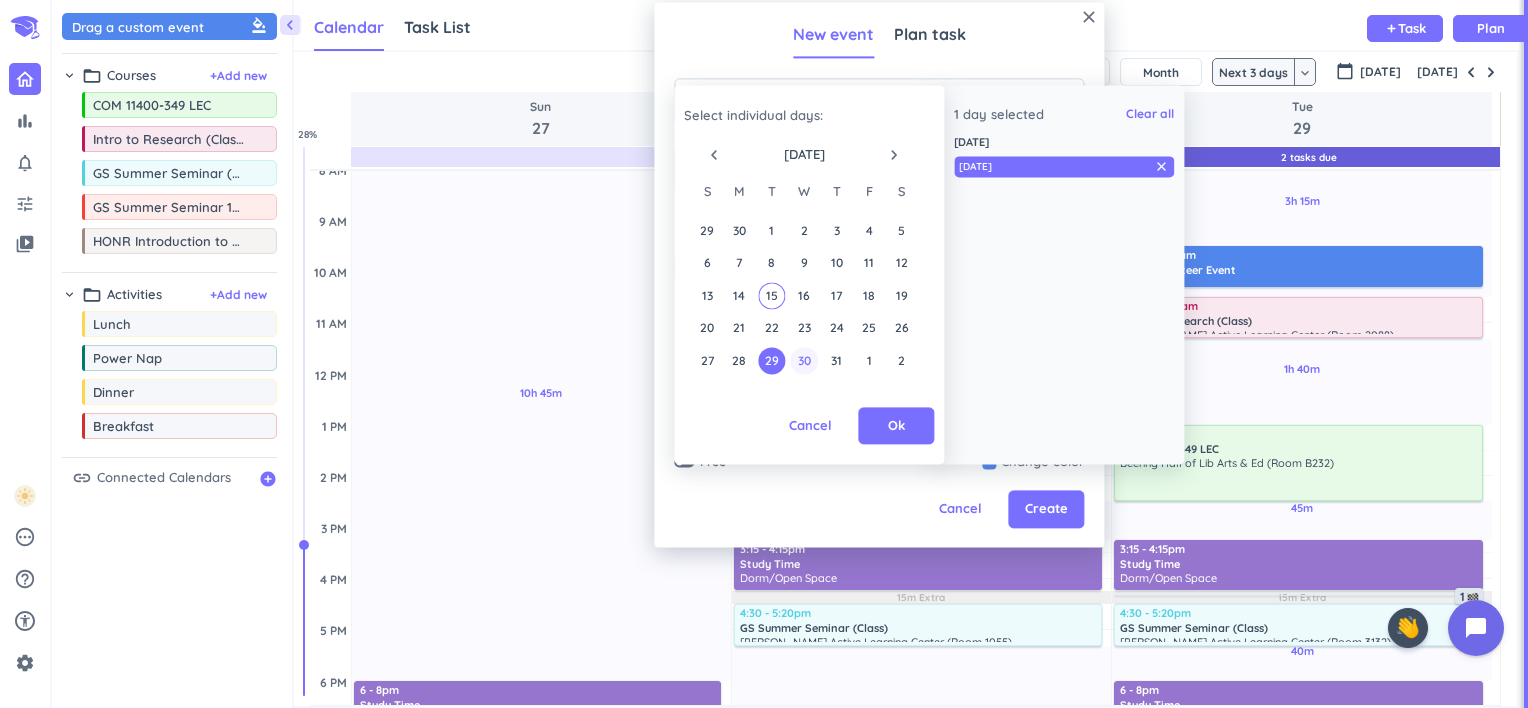 click on "30" at bounding box center [804, 360] 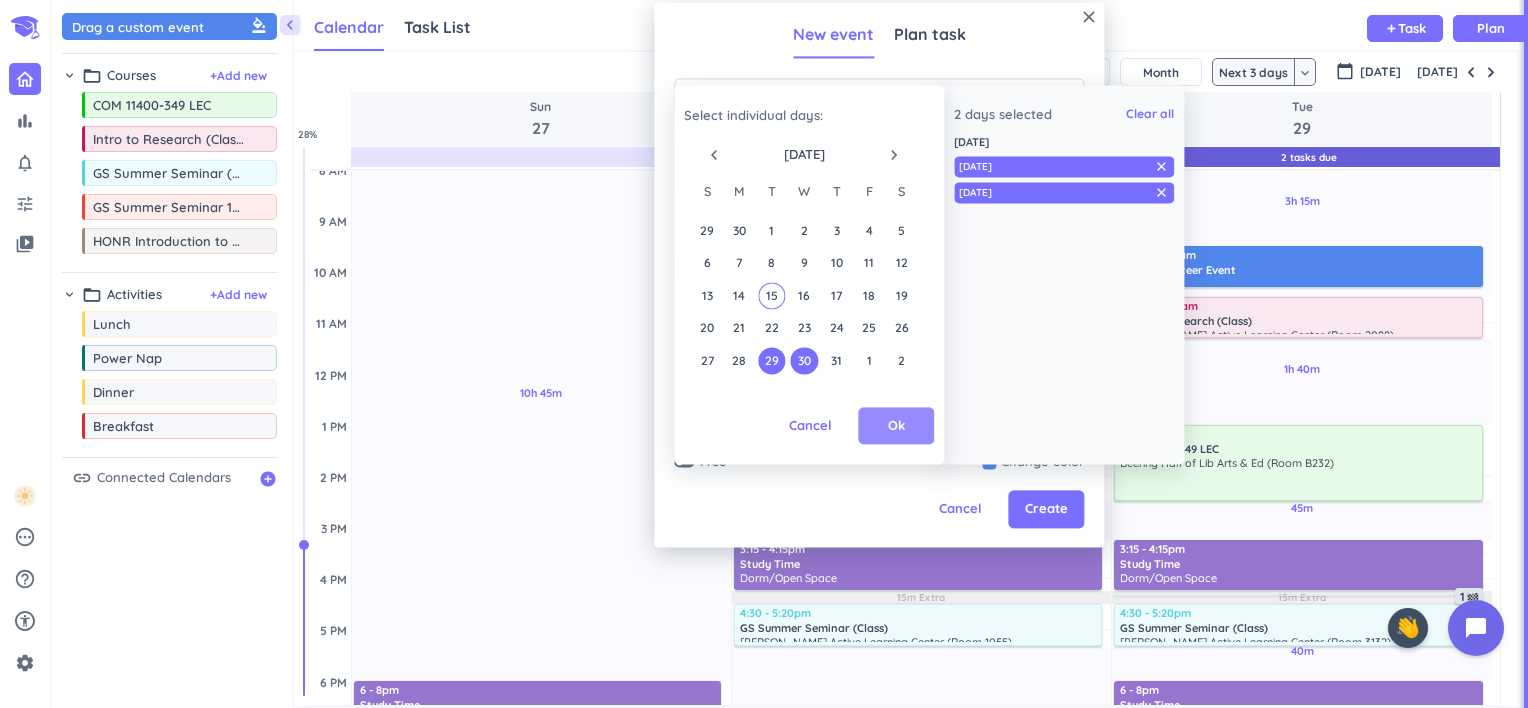 click on "Ok" at bounding box center (896, 426) 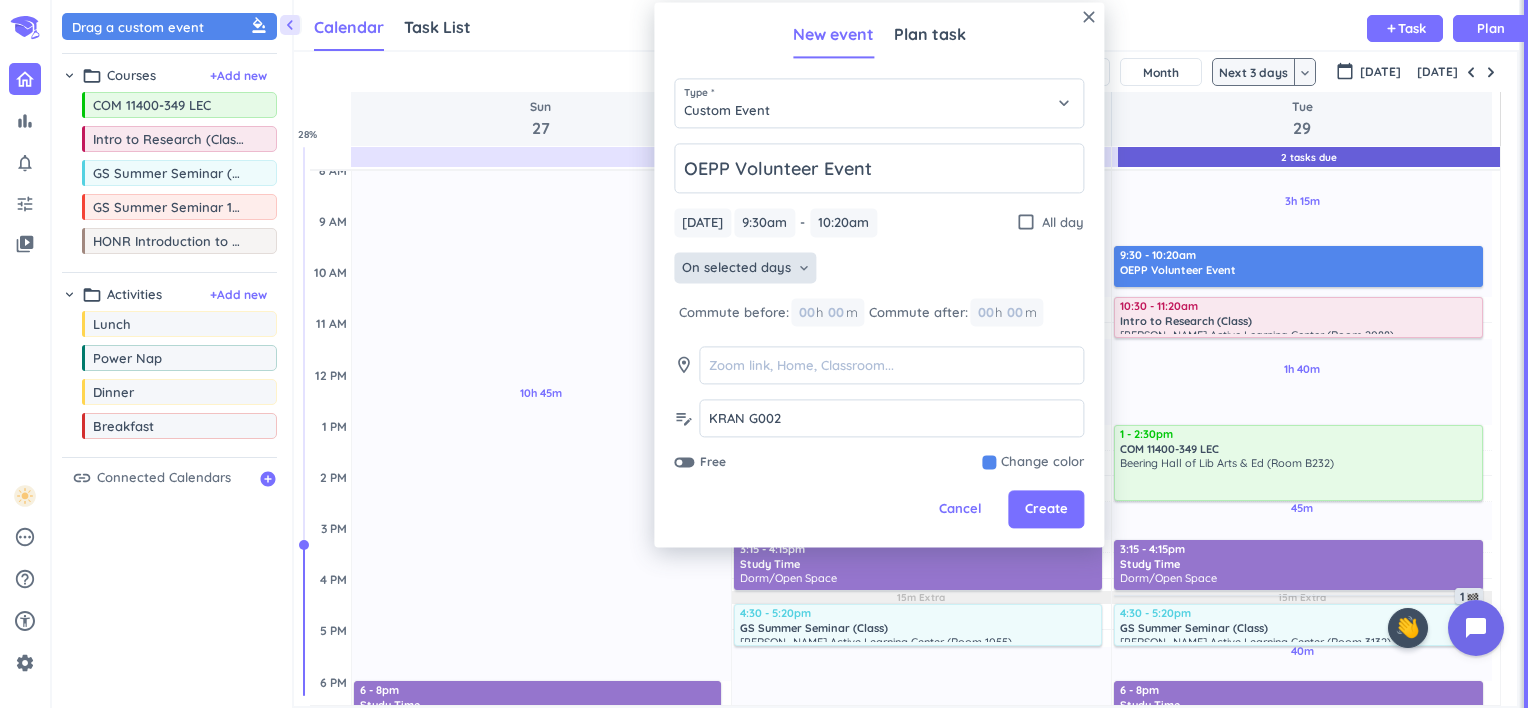 click at bounding box center [1033, 463] 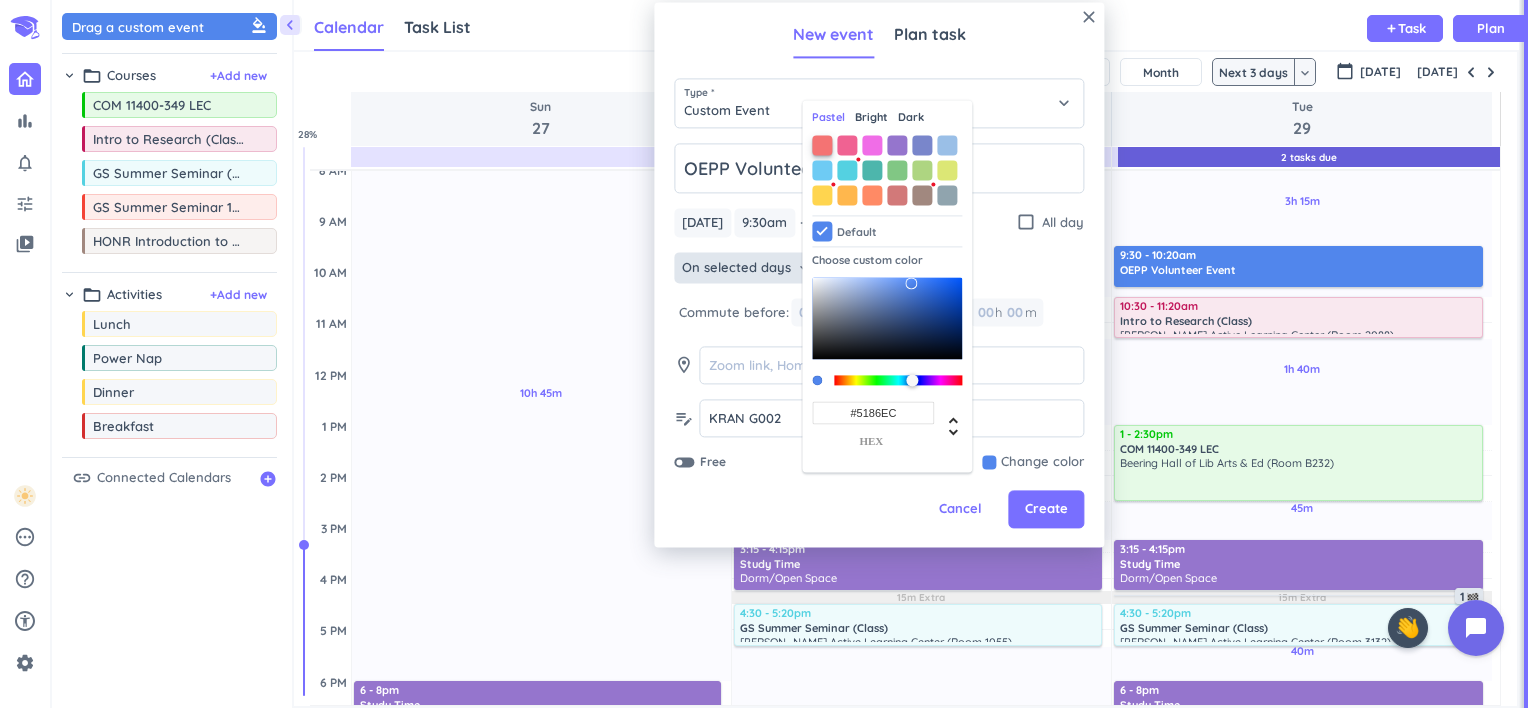 click at bounding box center [822, 145] 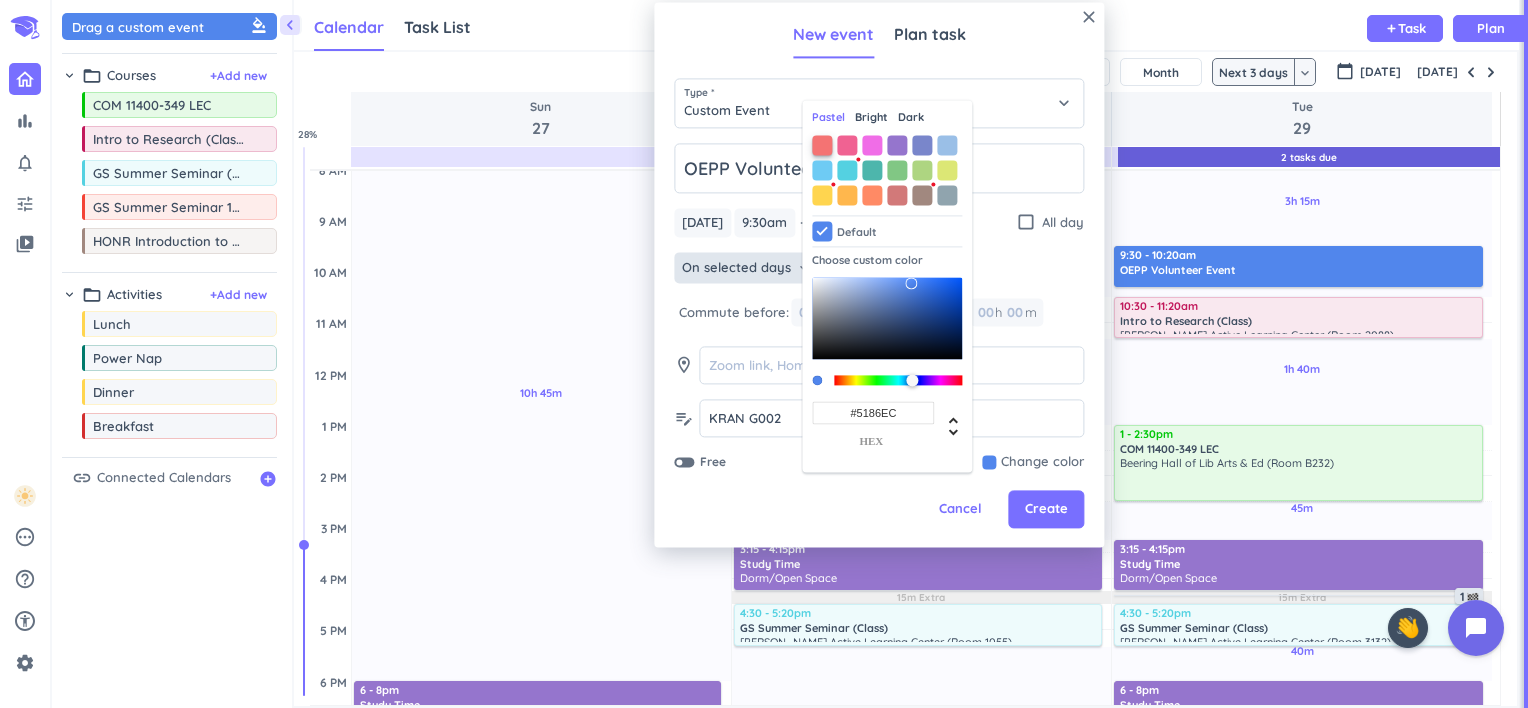 type on "#F47373" 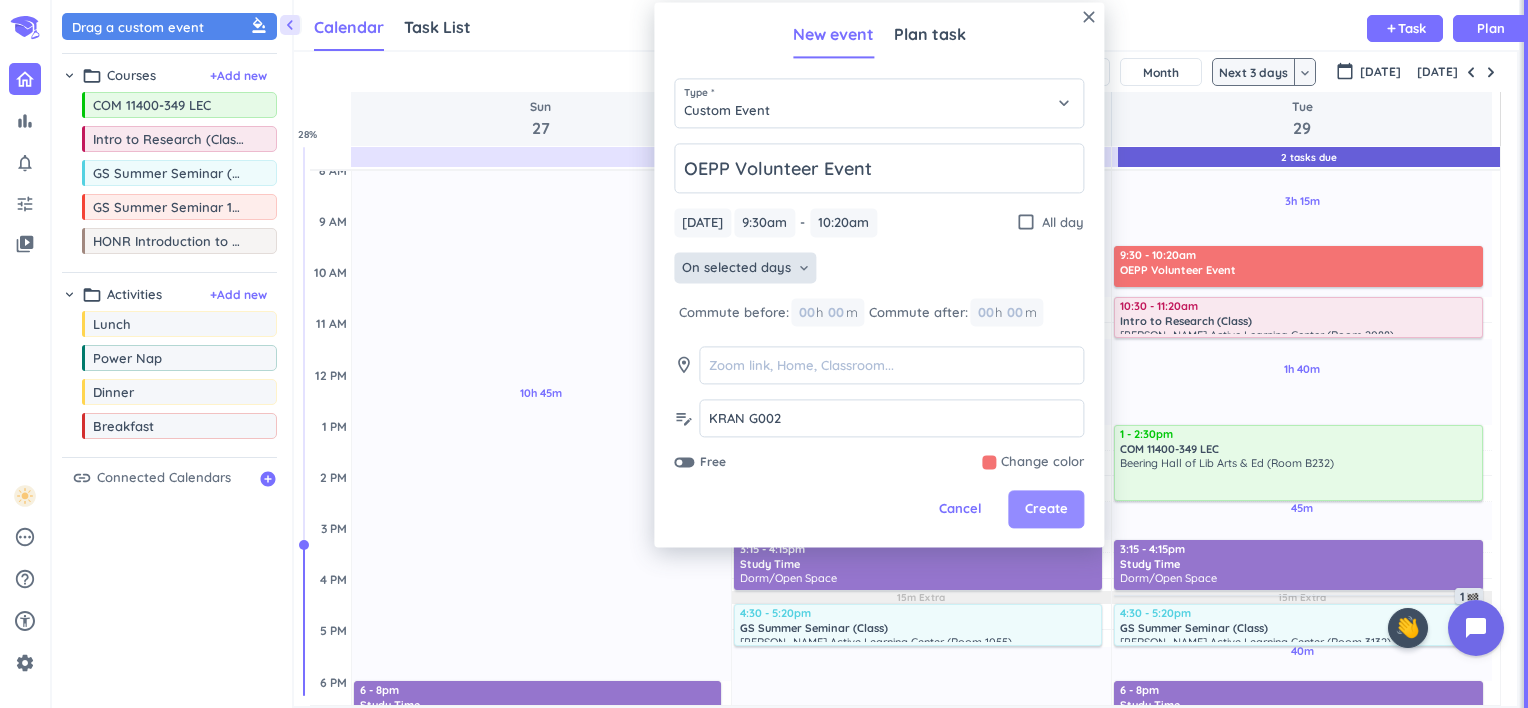 click on "Create" at bounding box center [1046, 510] 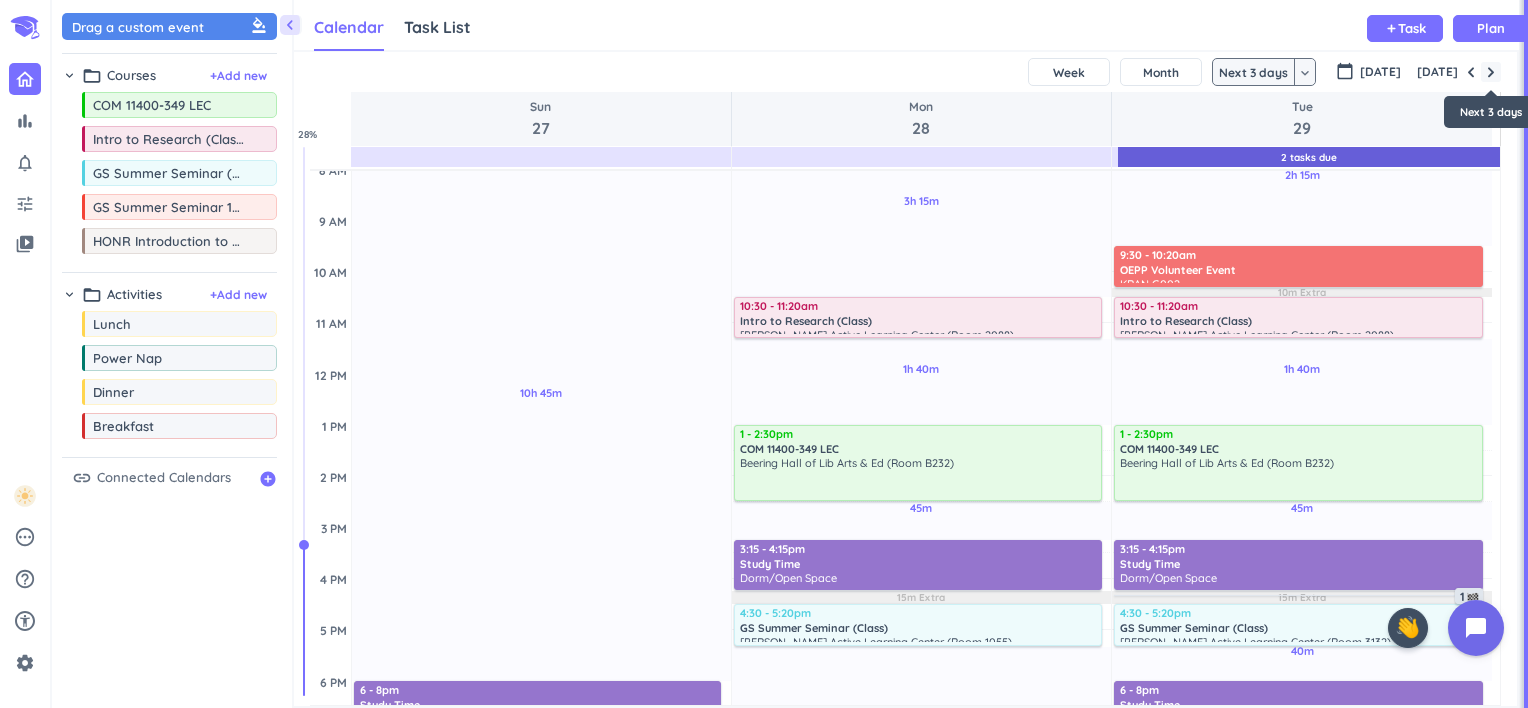 click at bounding box center [1491, 72] 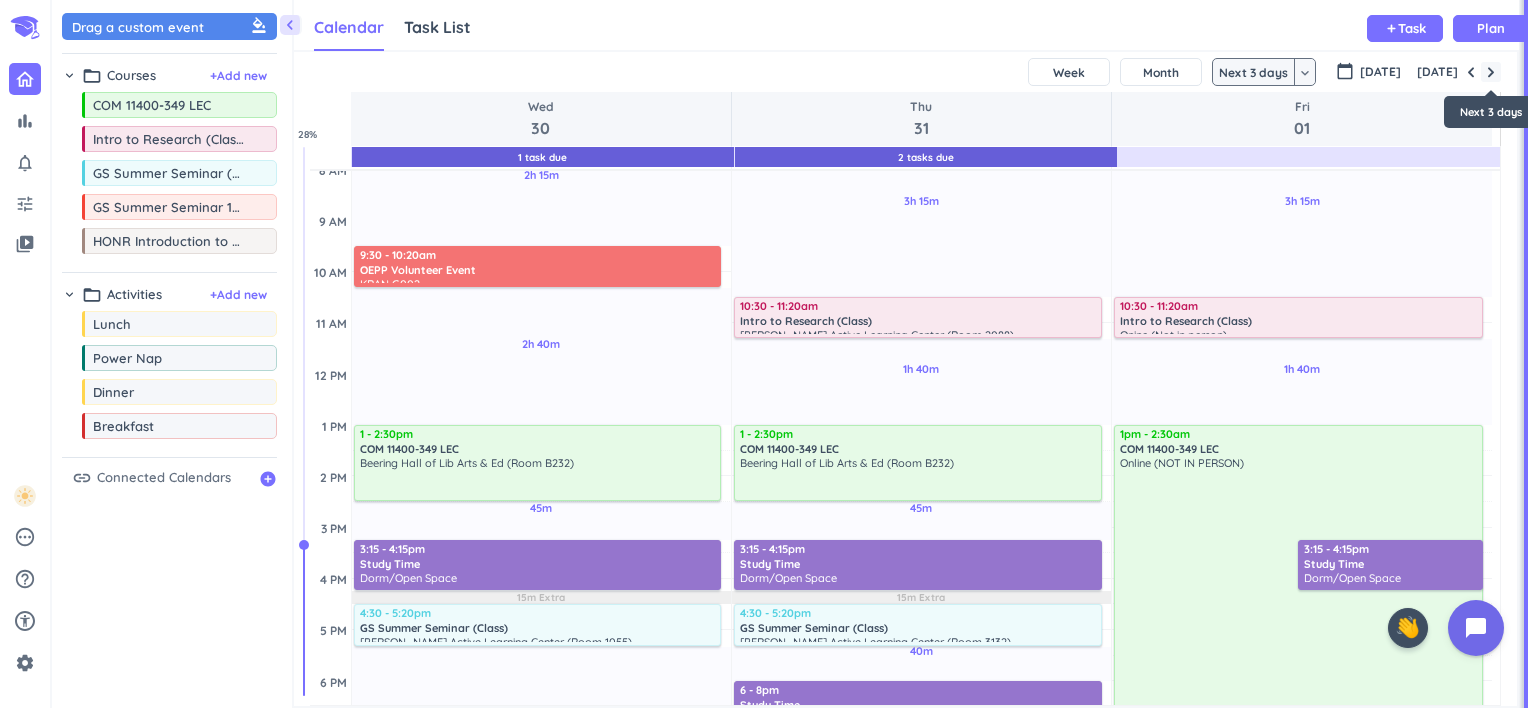 scroll, scrollTop: 104, scrollLeft: 0, axis: vertical 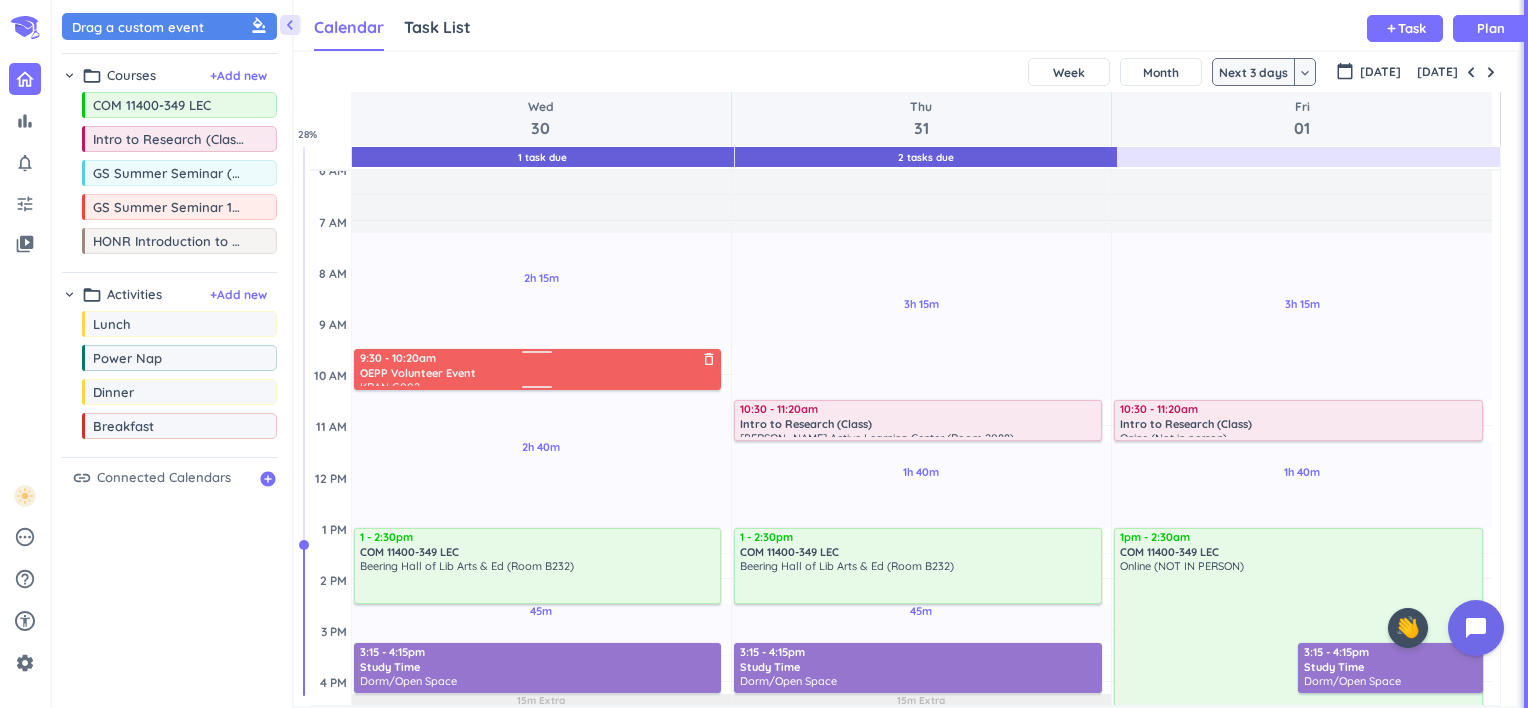 click on "9:30 - 10:20am" at bounding box center (539, 358) 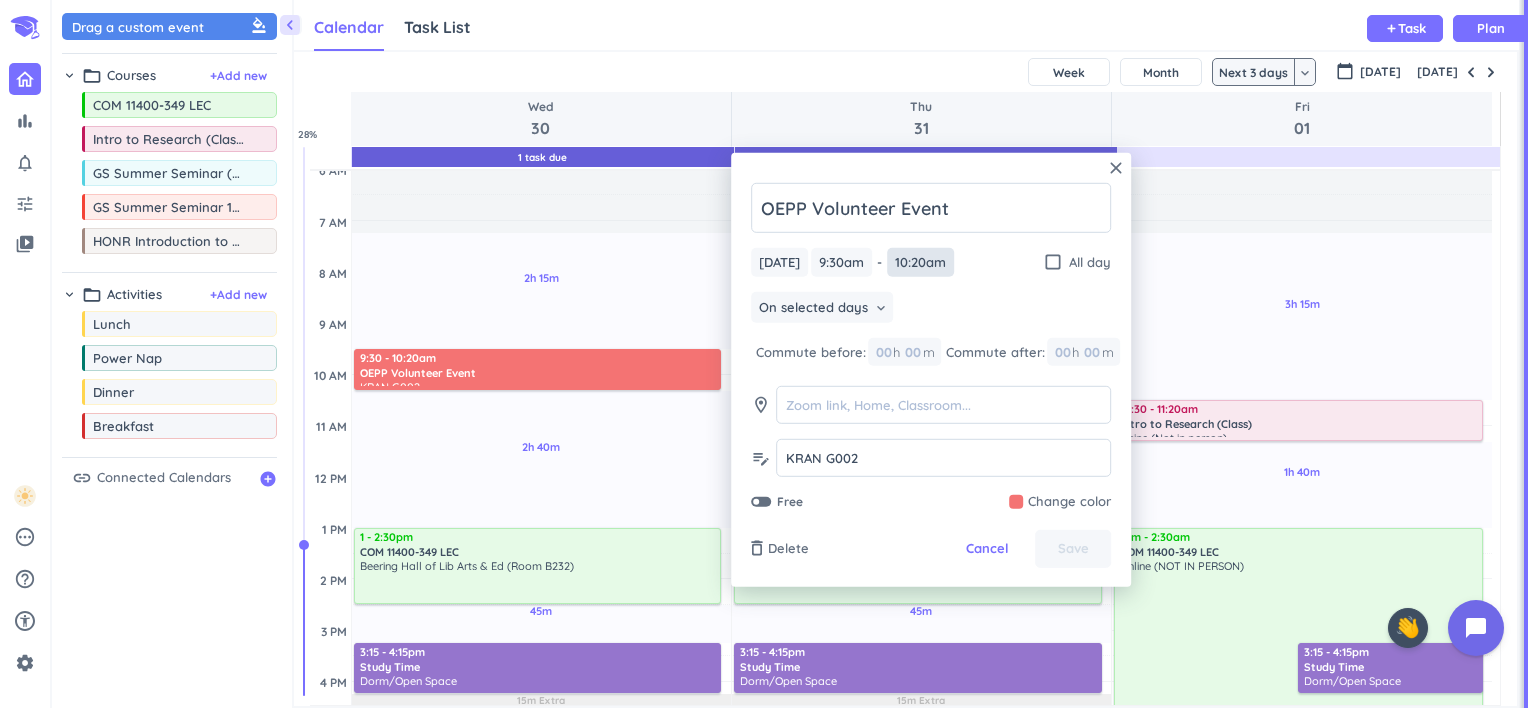 click on "10:20am" at bounding box center [920, 262] 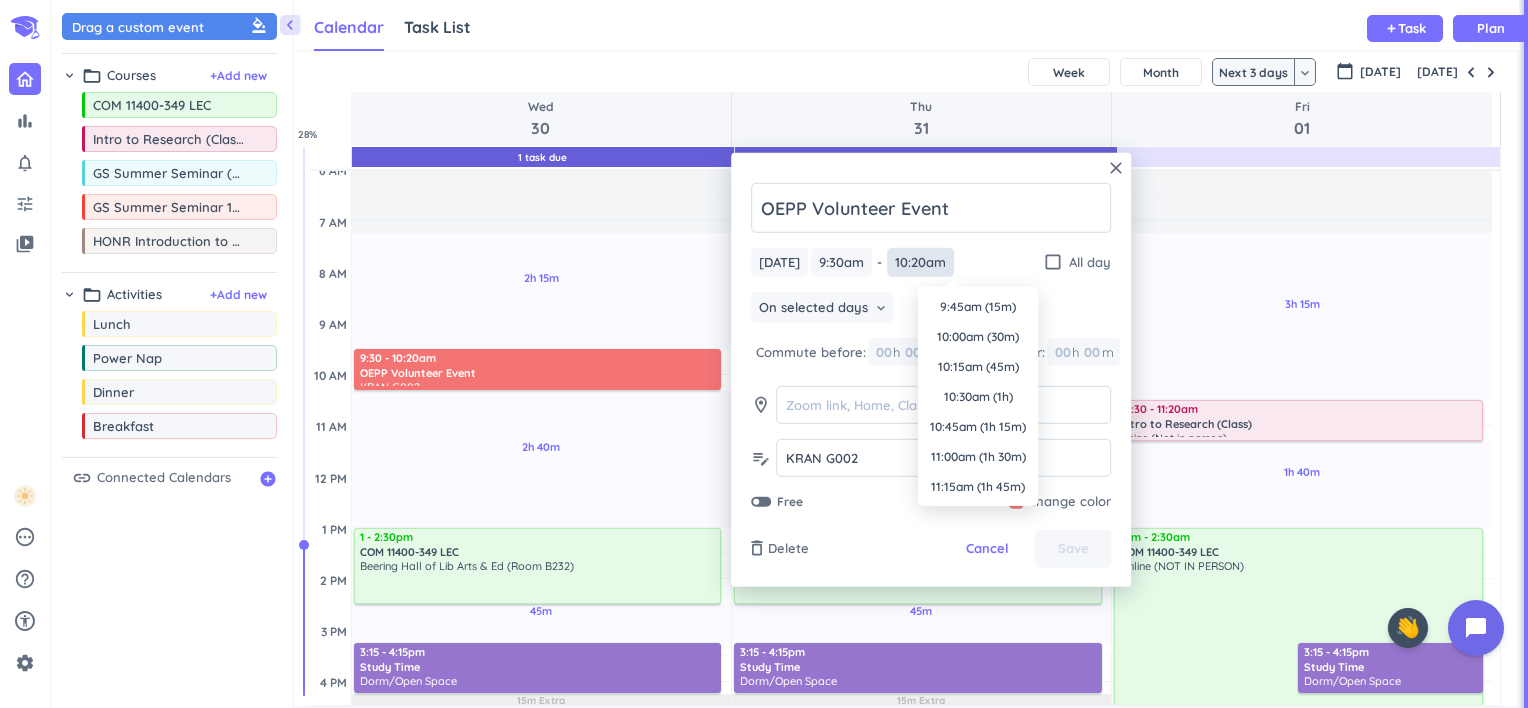 scroll, scrollTop: 1140, scrollLeft: 0, axis: vertical 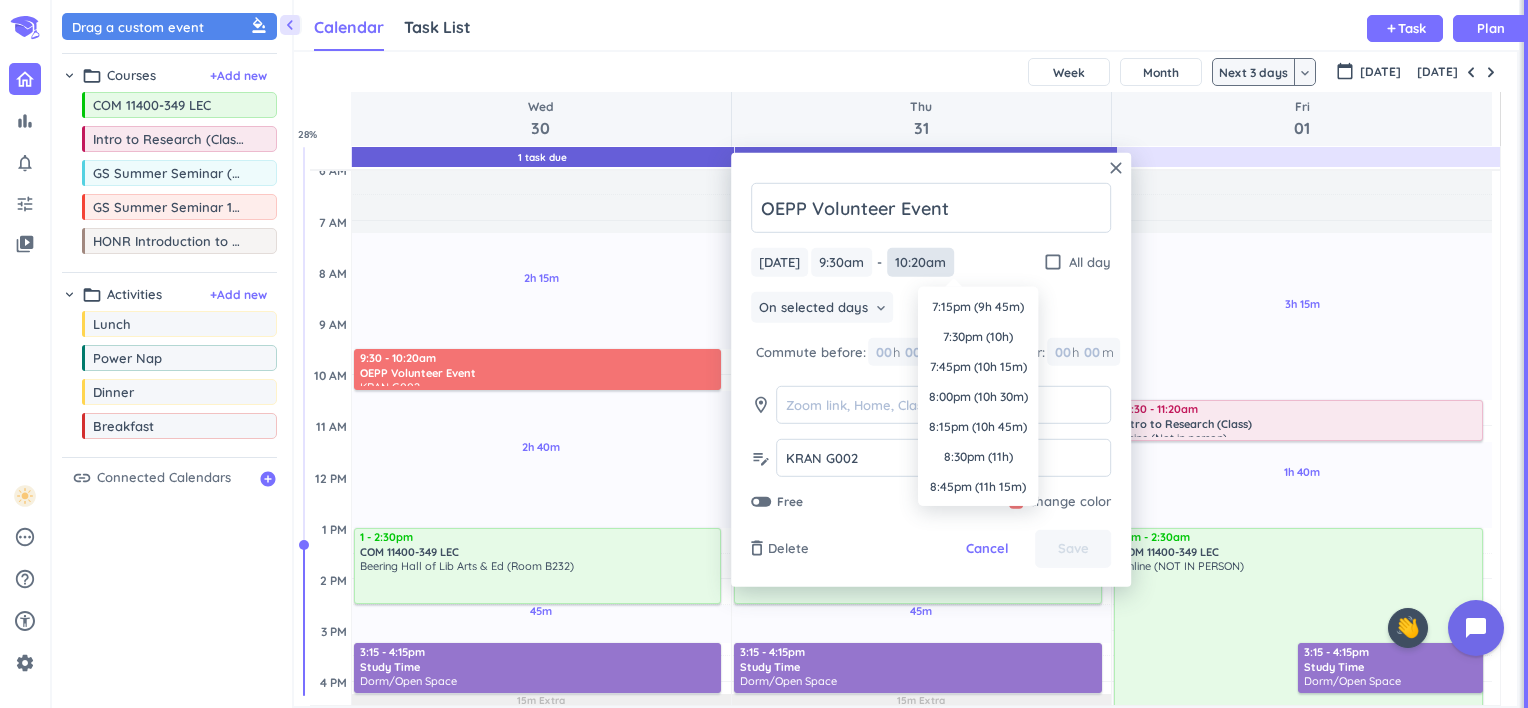 click on "10:20am" at bounding box center [920, 262] 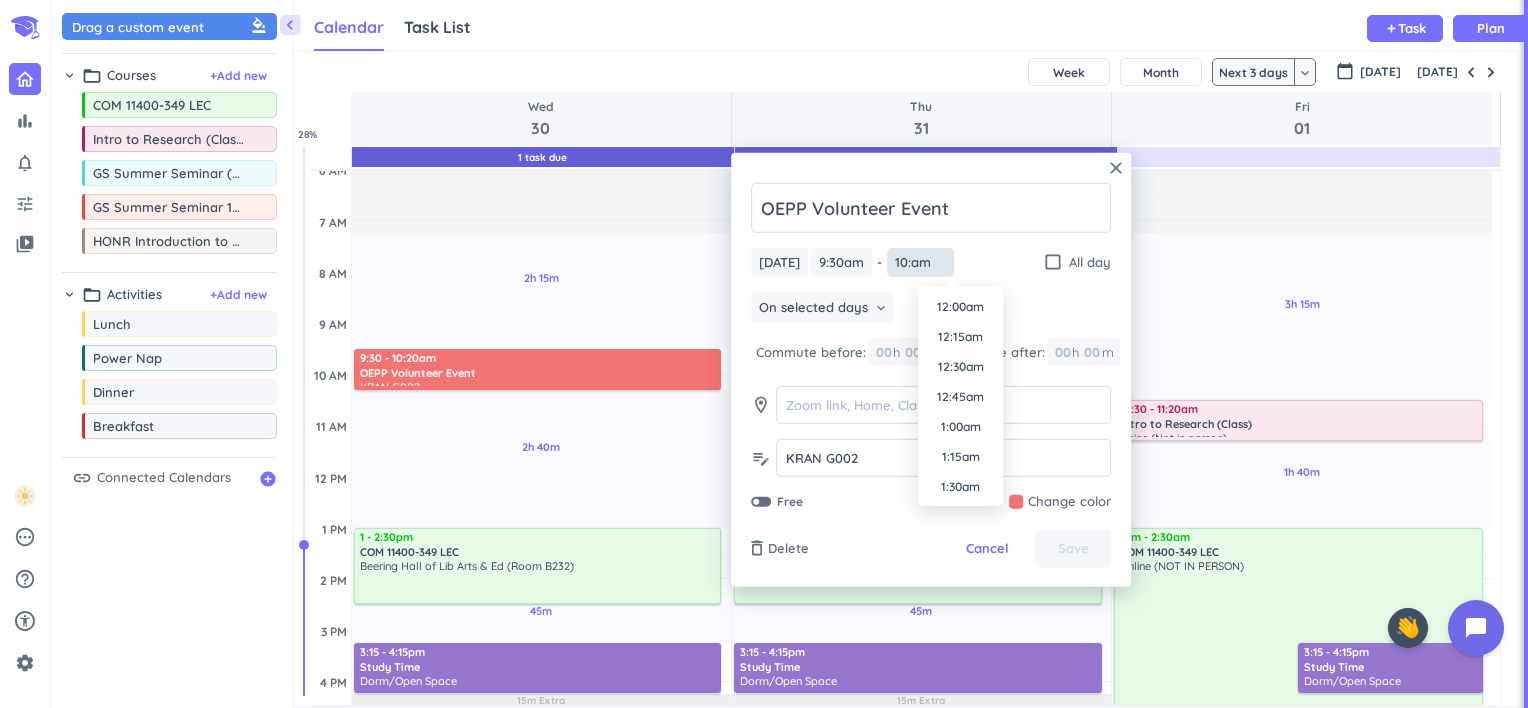 scroll, scrollTop: 1110, scrollLeft: 0, axis: vertical 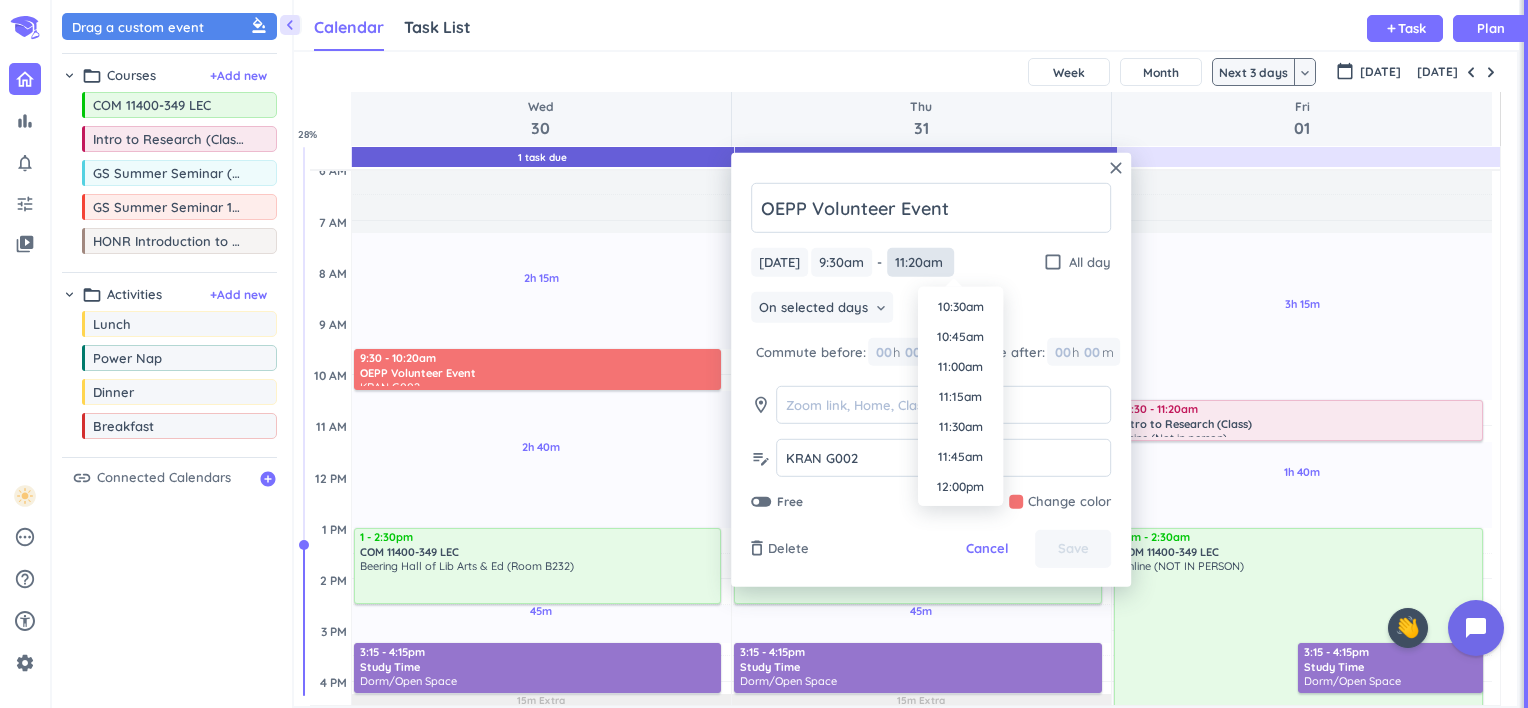 type on "11:20am" 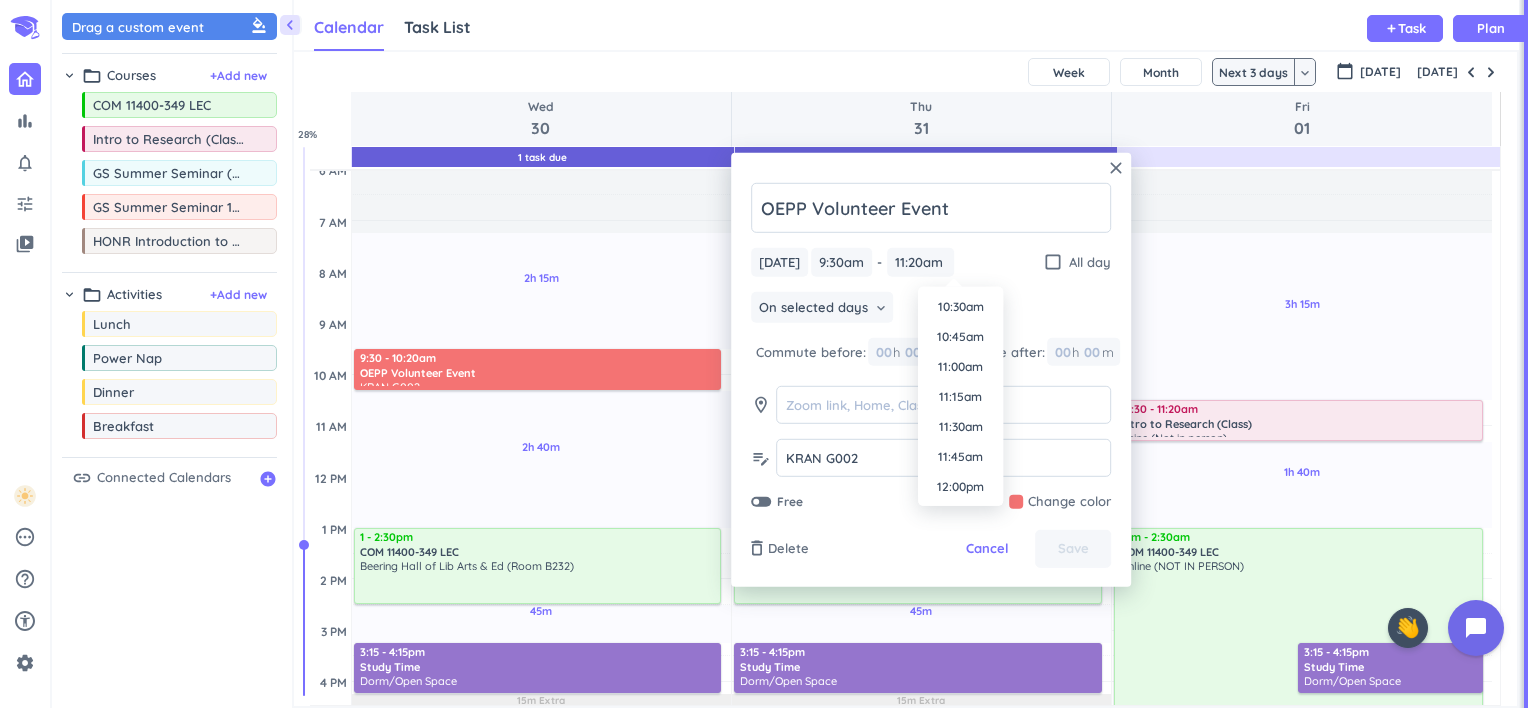 click on "OEPP Volunteer Event [DATE] [DATE]   9:30am 9:30am - 10:20am 11:20am check_box_outline_blank All day On selected days keyboard_arrow_down Commute before: 00 h 00 m Commute after: 00 h 00 m room edit_note KRAN G002 KRAN G002 Free Change color" at bounding box center (931, 347) 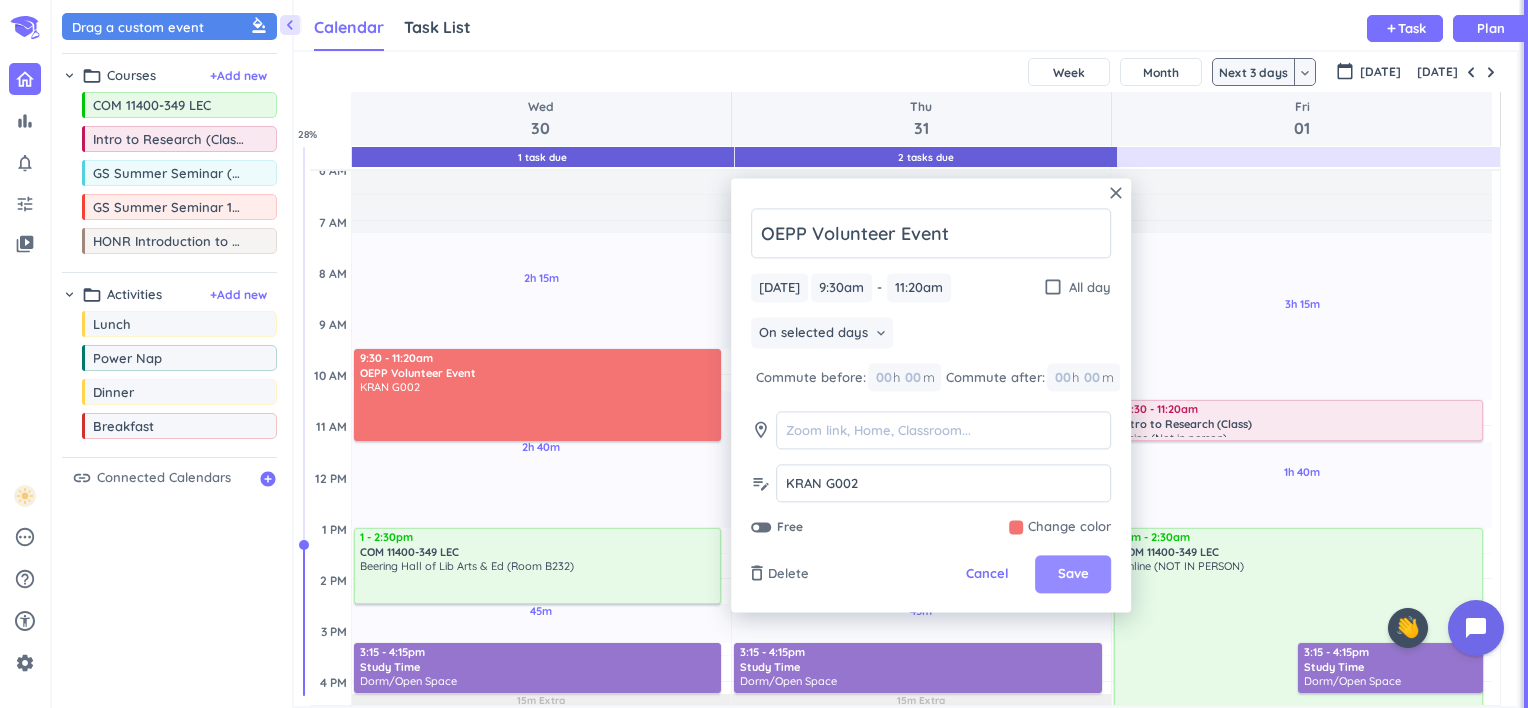 click on "Save" at bounding box center [1073, 575] 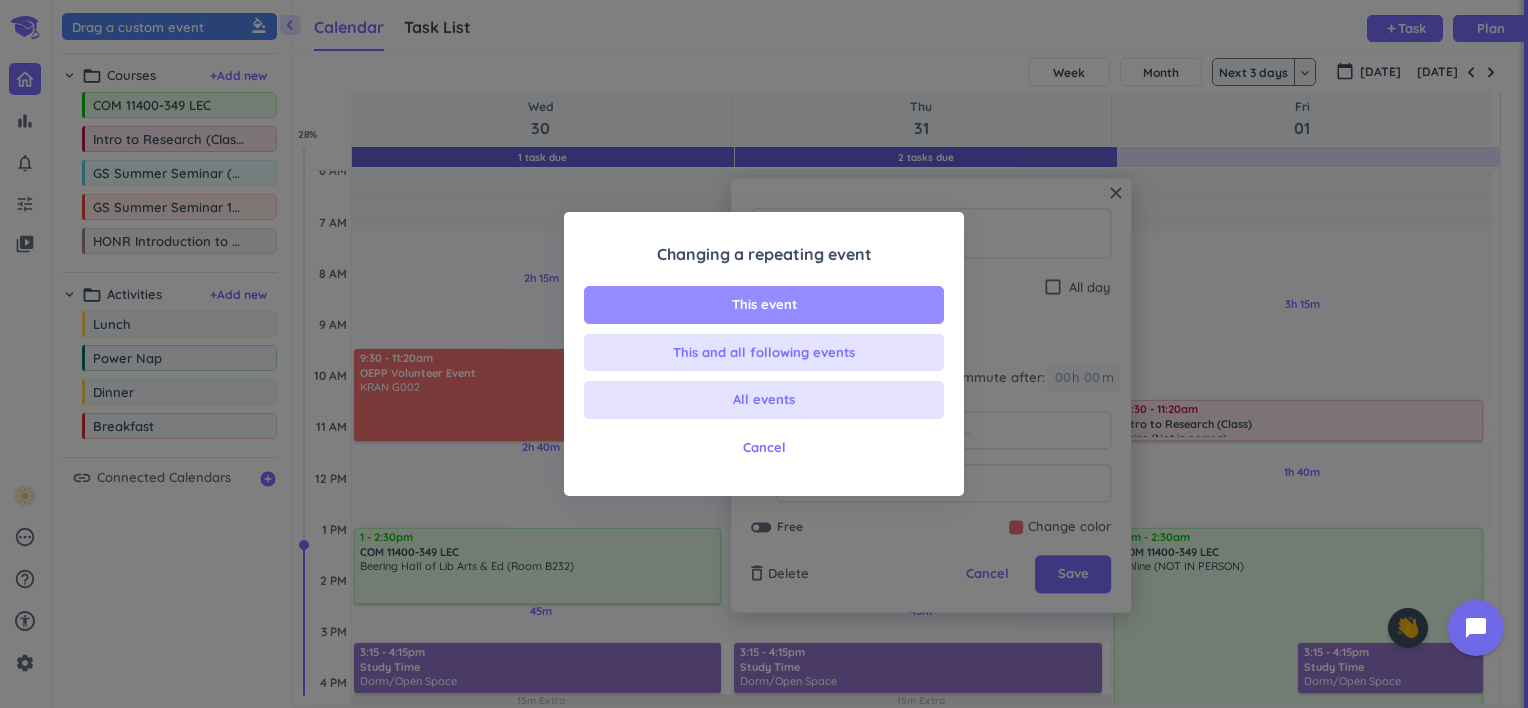 click on "This event" at bounding box center (764, 305) 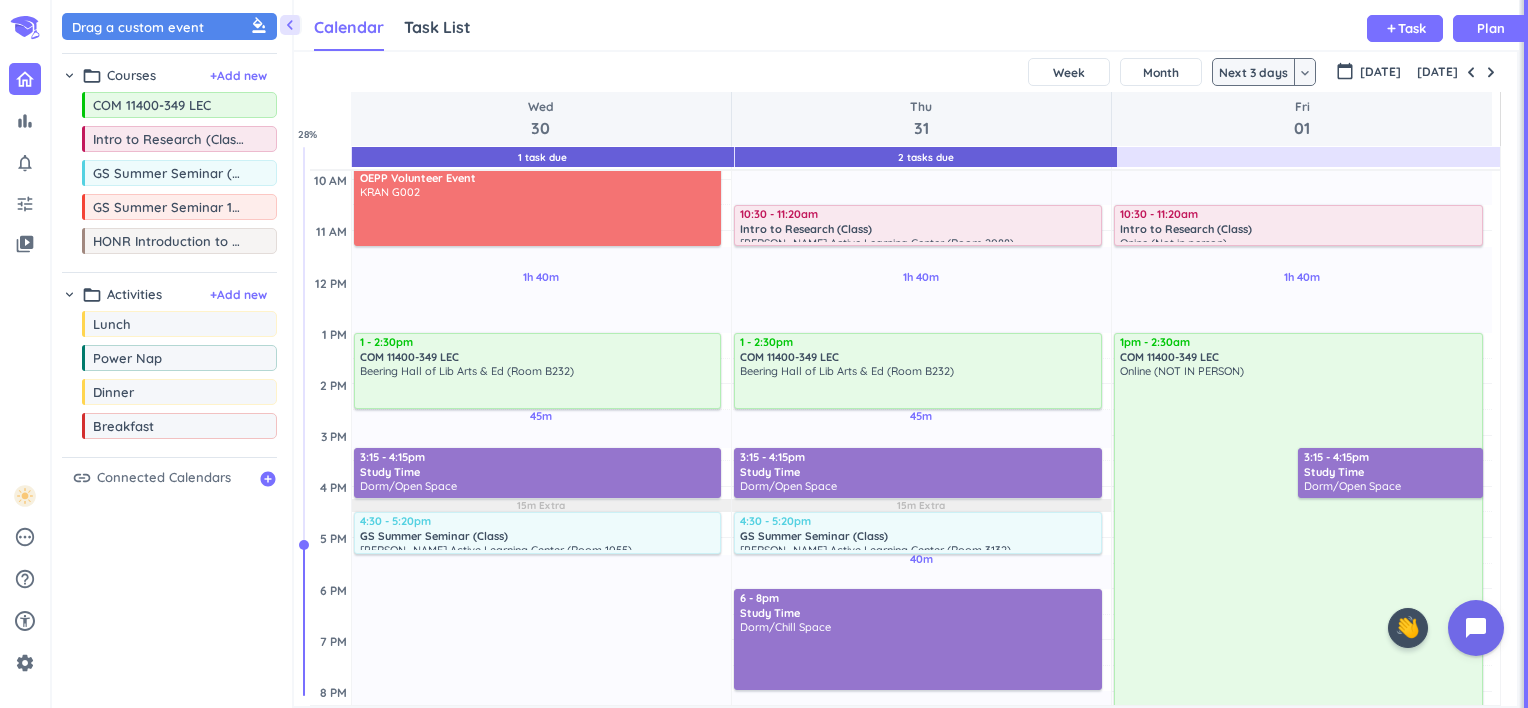 scroll, scrollTop: 0, scrollLeft: 0, axis: both 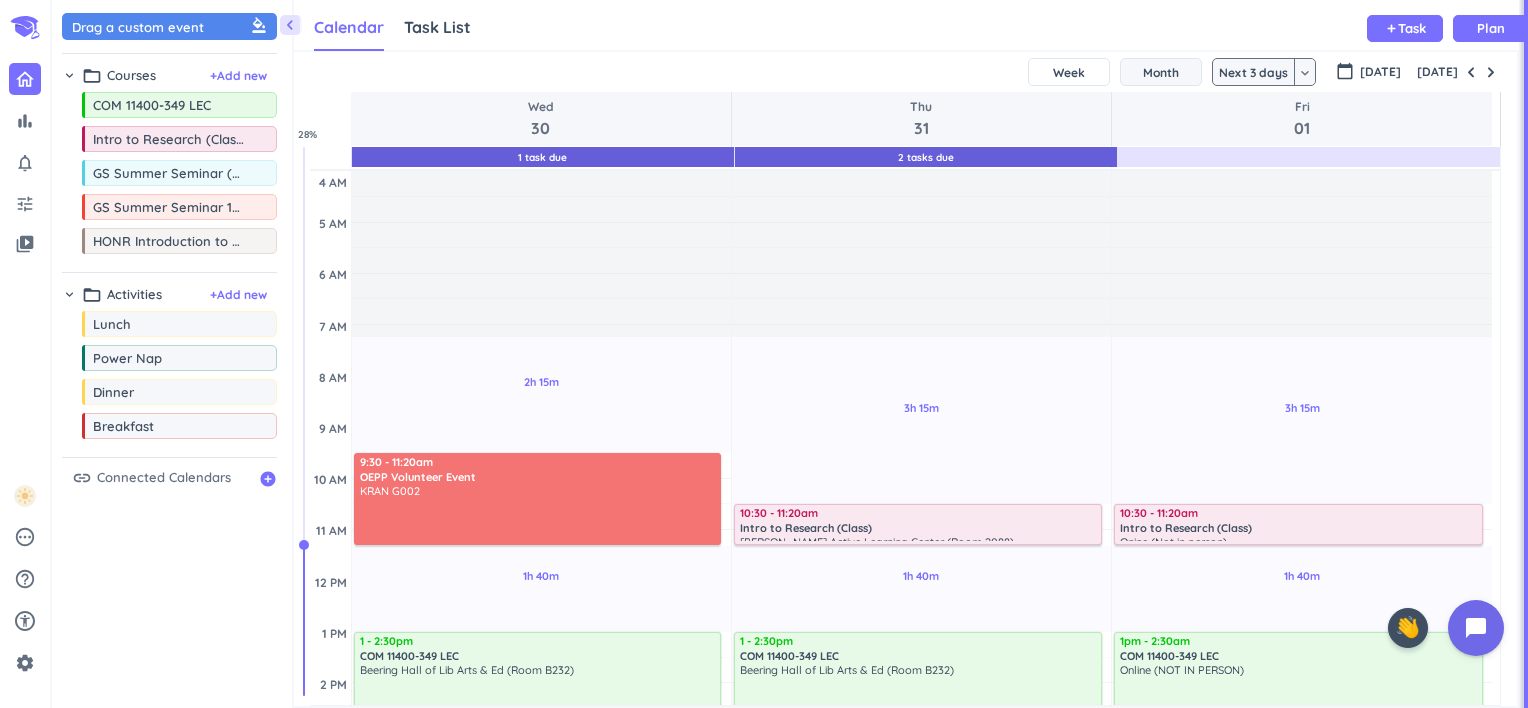 click on "Month" at bounding box center (1161, 72) 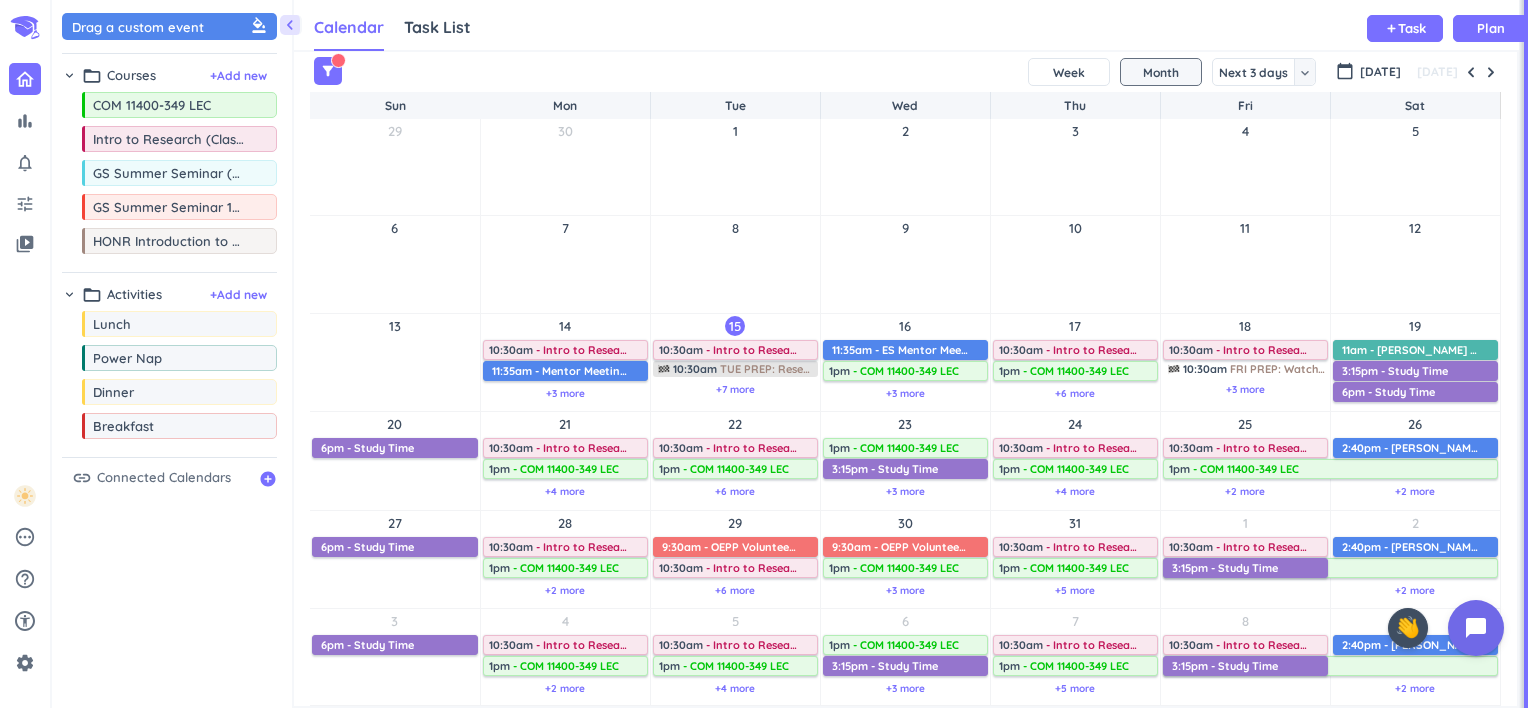 click on "TUE PREP: Research Paradigm Reading Option 1 - Four General Inquiry Worldviews (pp 51-56) - Due" at bounding box center [982, 369] 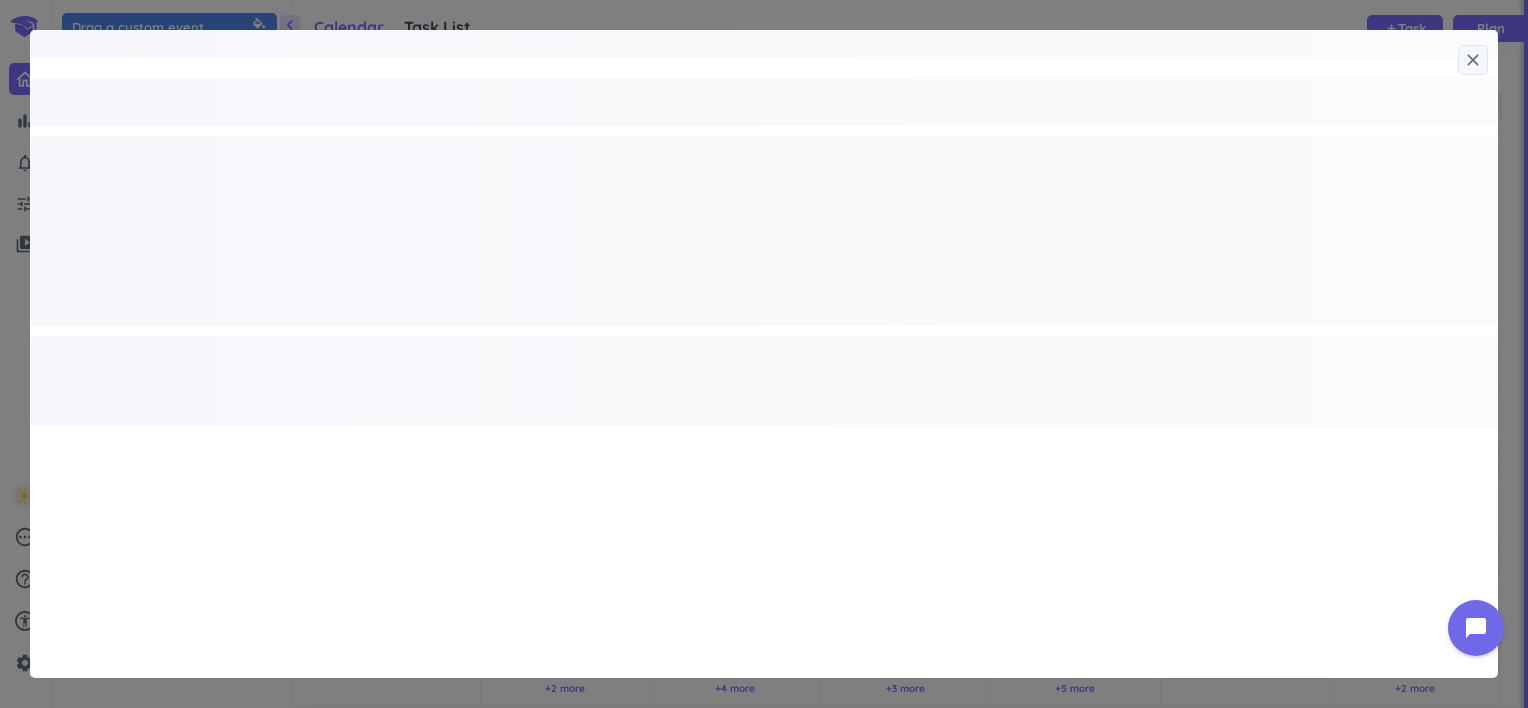 type on "x" 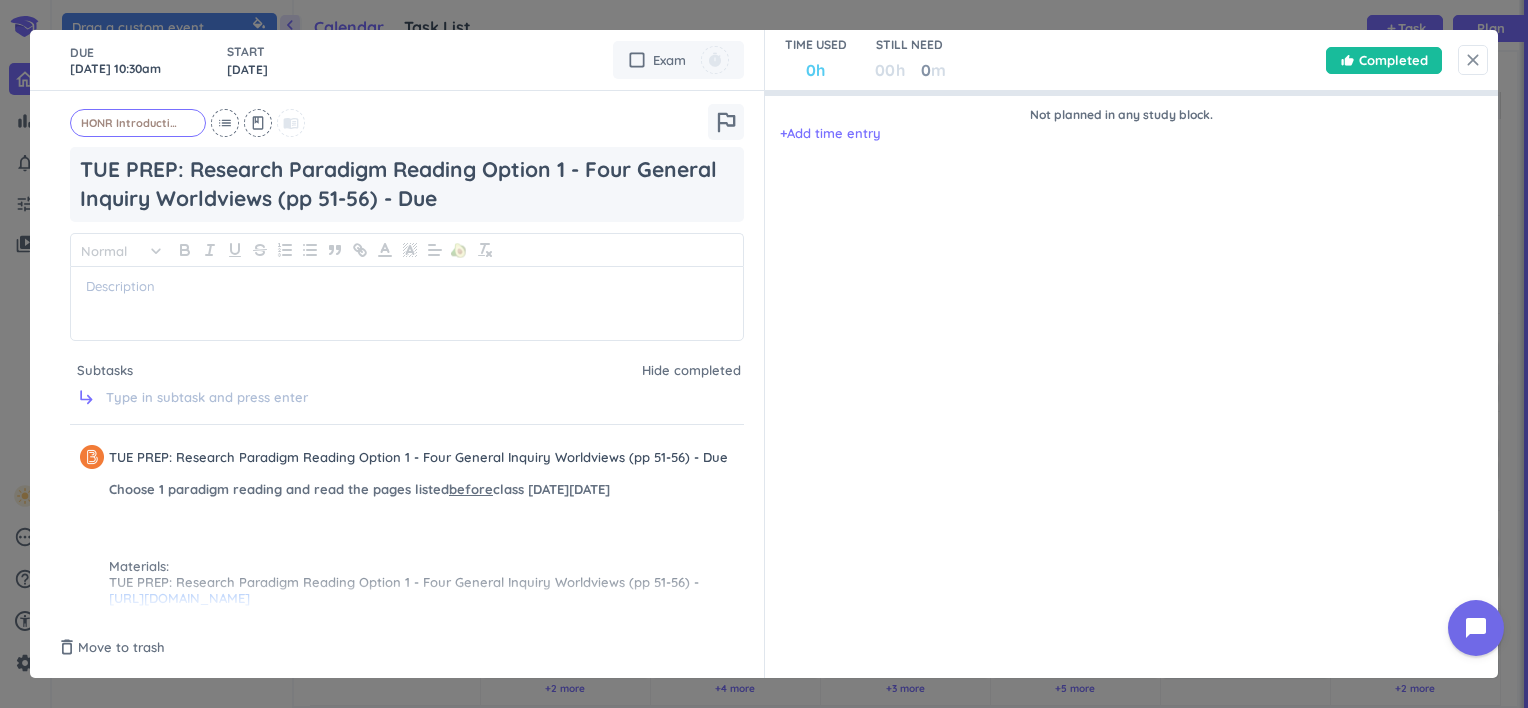 click on "close" at bounding box center (1473, 60) 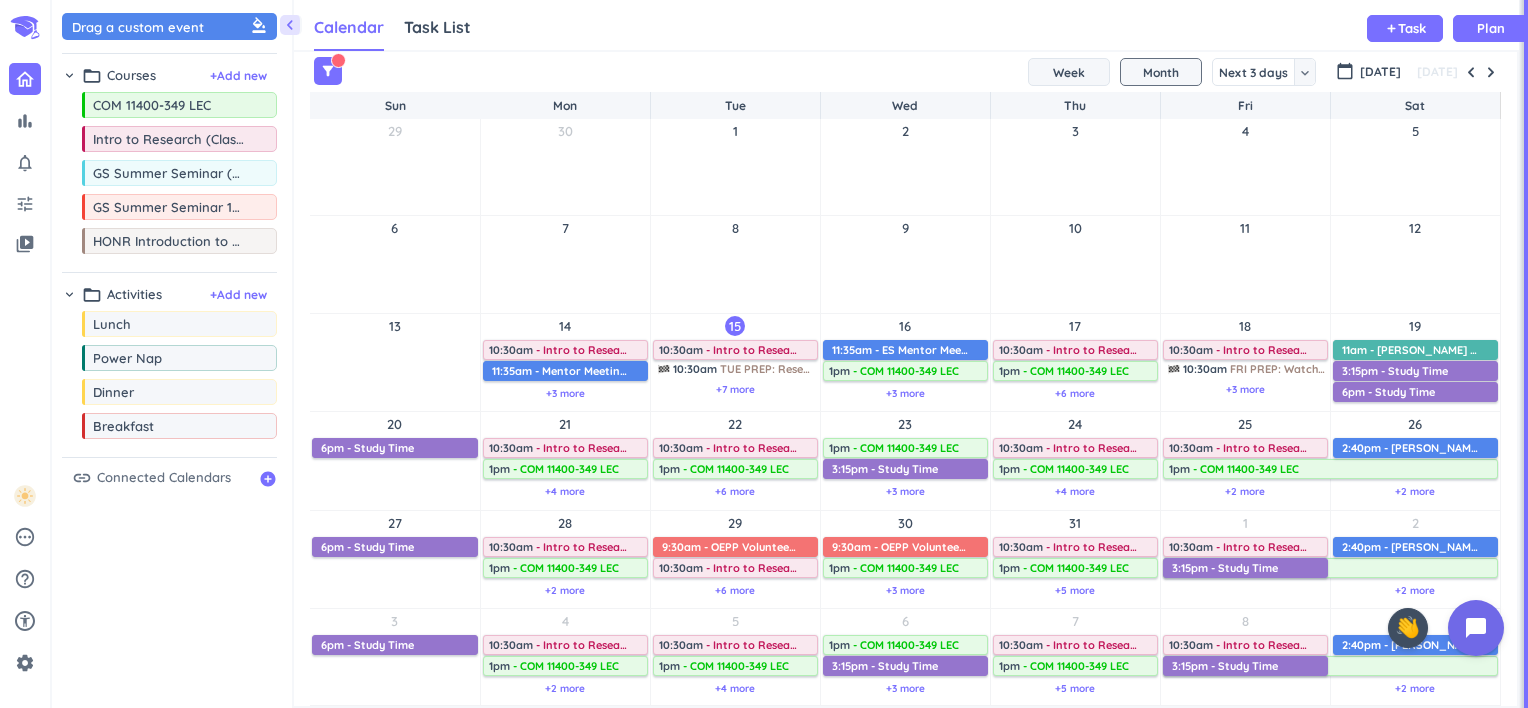 click on "Week" at bounding box center (1069, 72) 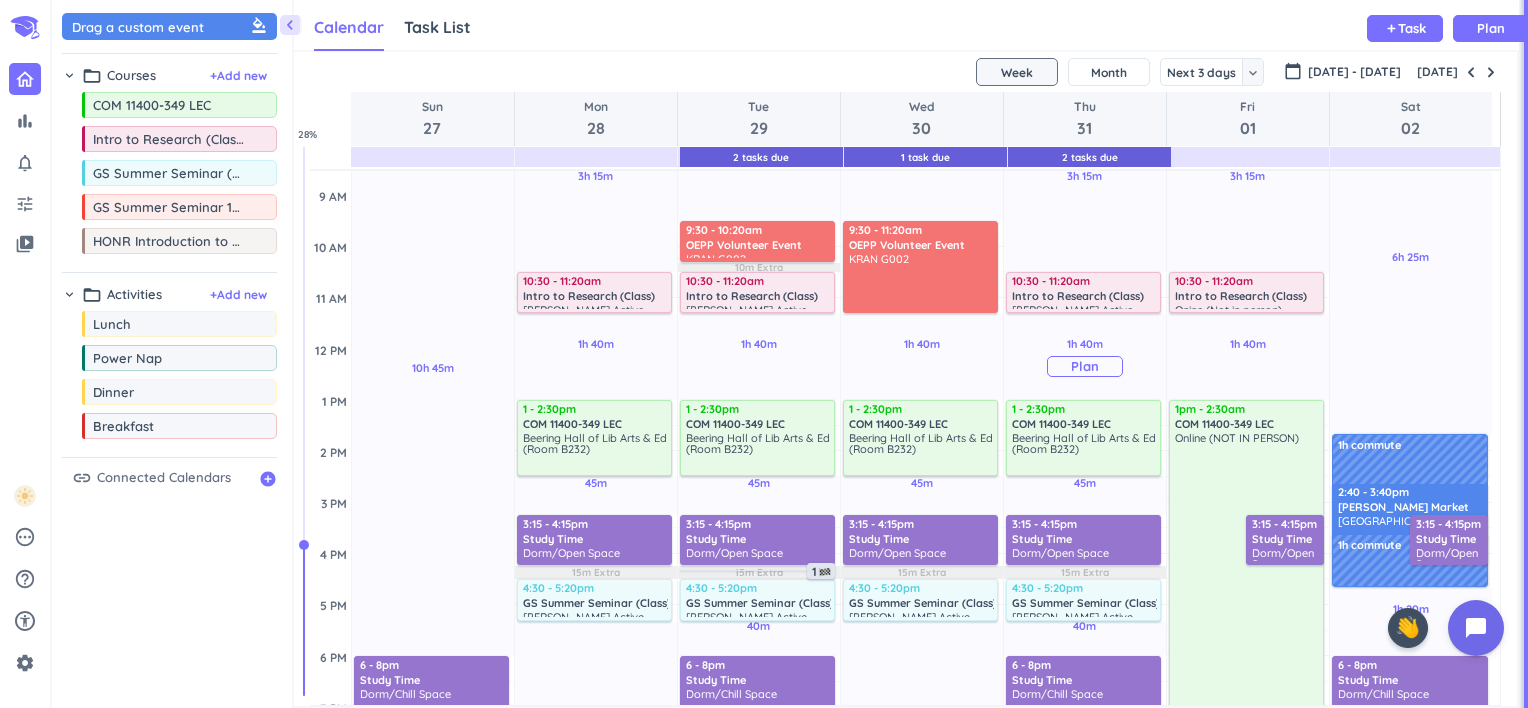 scroll, scrollTop: 0, scrollLeft: 0, axis: both 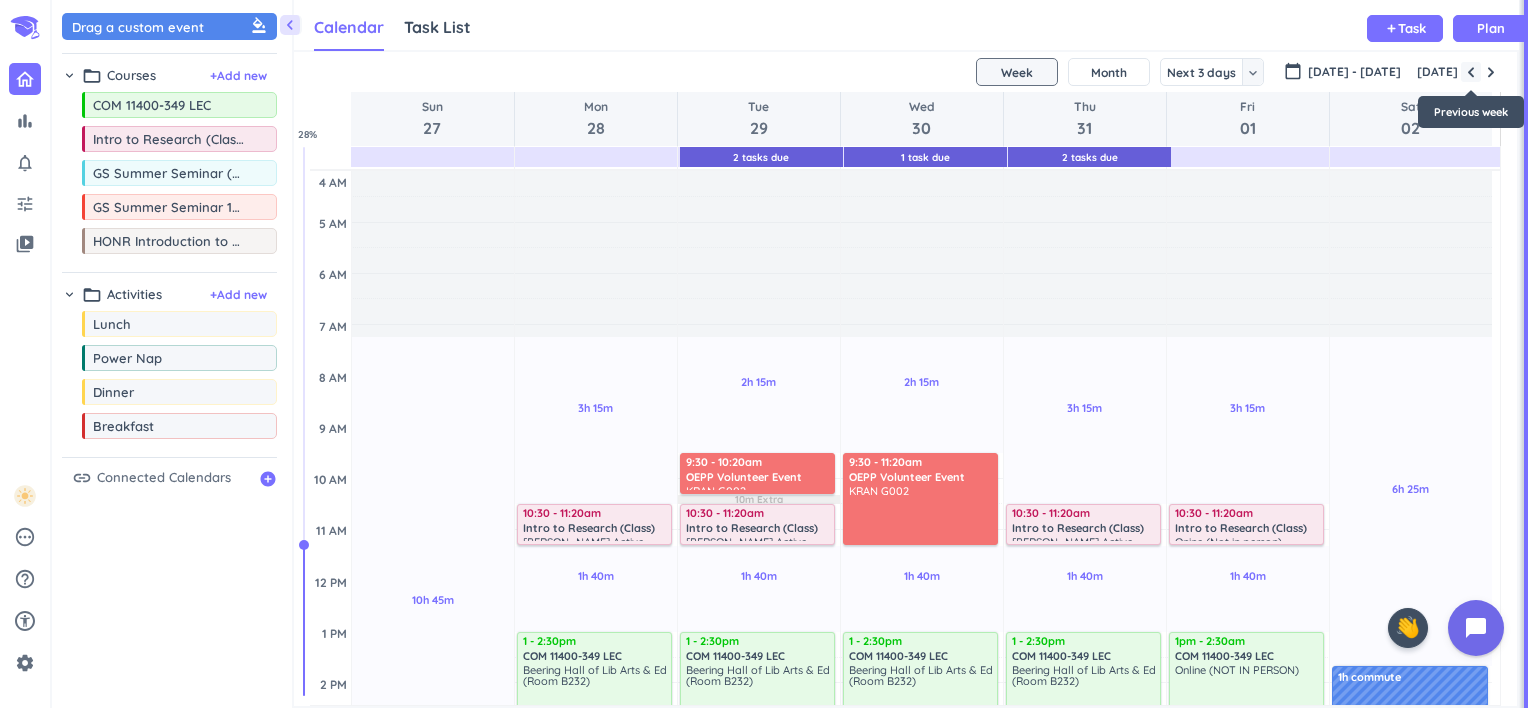 click at bounding box center (1471, 72) 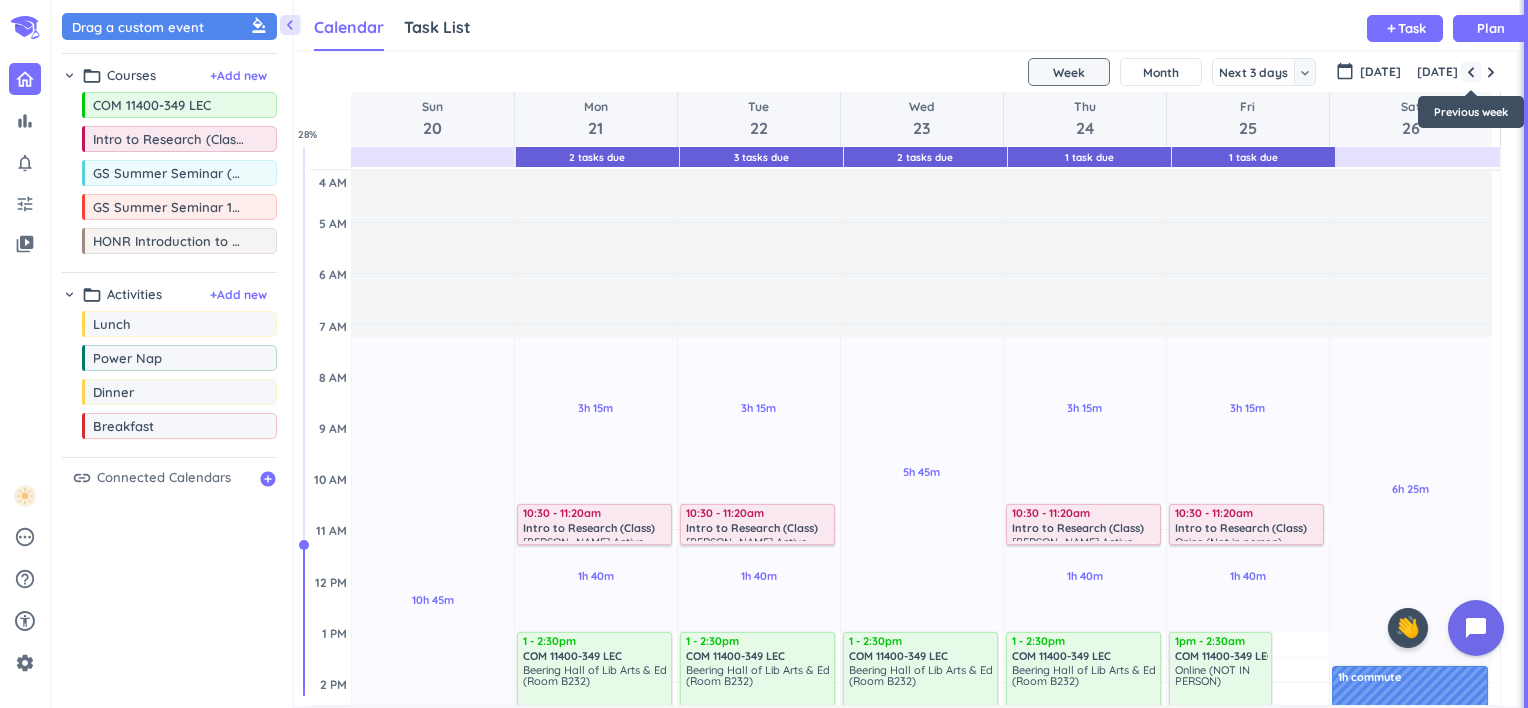 scroll, scrollTop: 104, scrollLeft: 0, axis: vertical 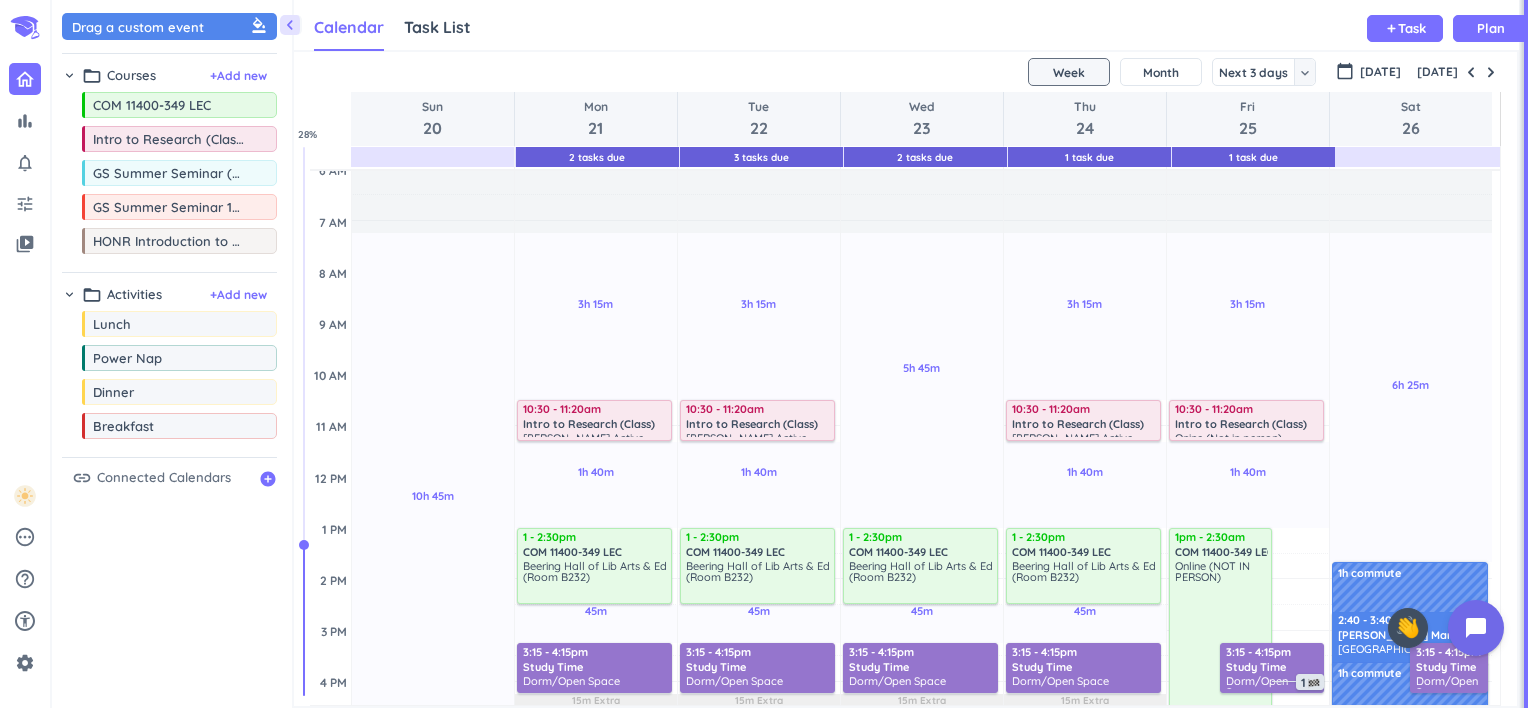 drag, startPoint x: 1471, startPoint y: 64, endPoint x: 1302, endPoint y: 46, distance: 169.95587 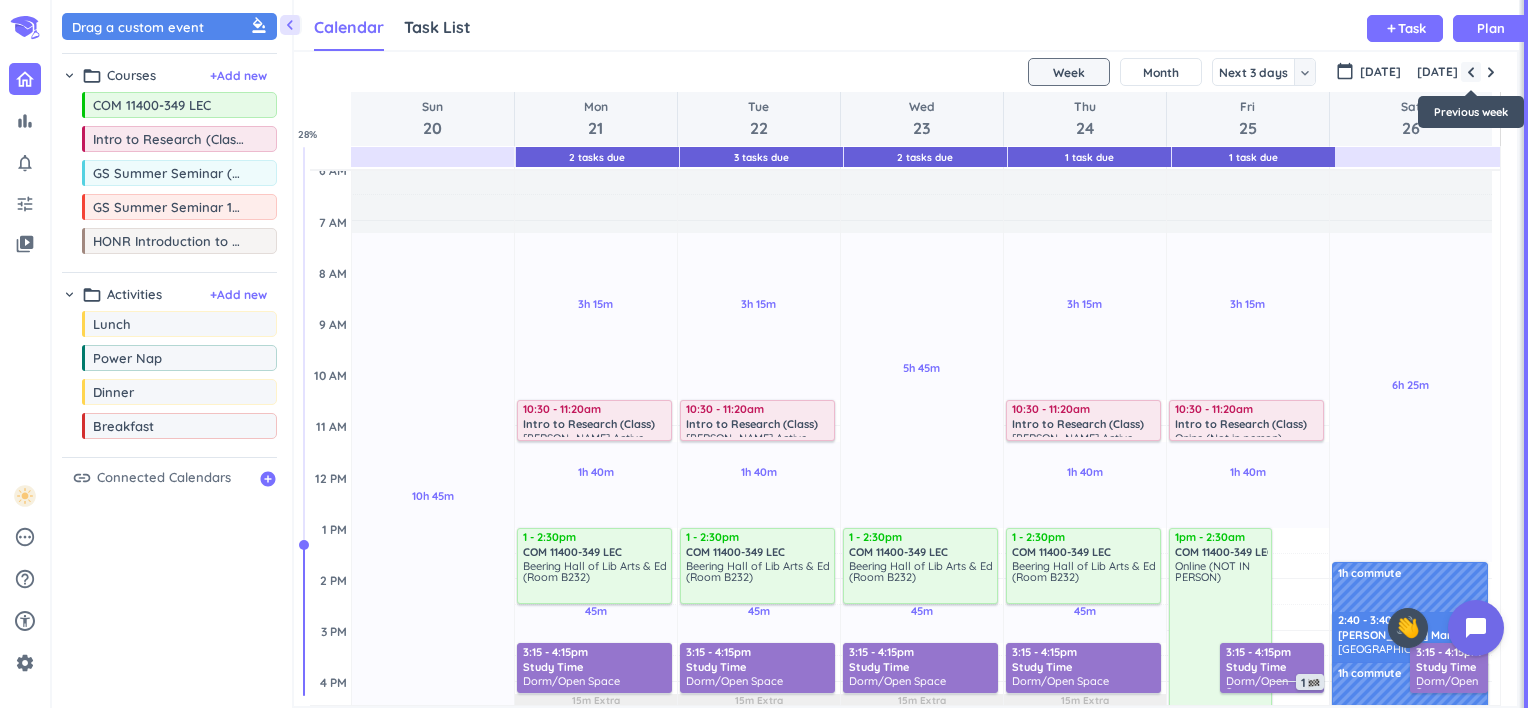 click at bounding box center [1471, 72] 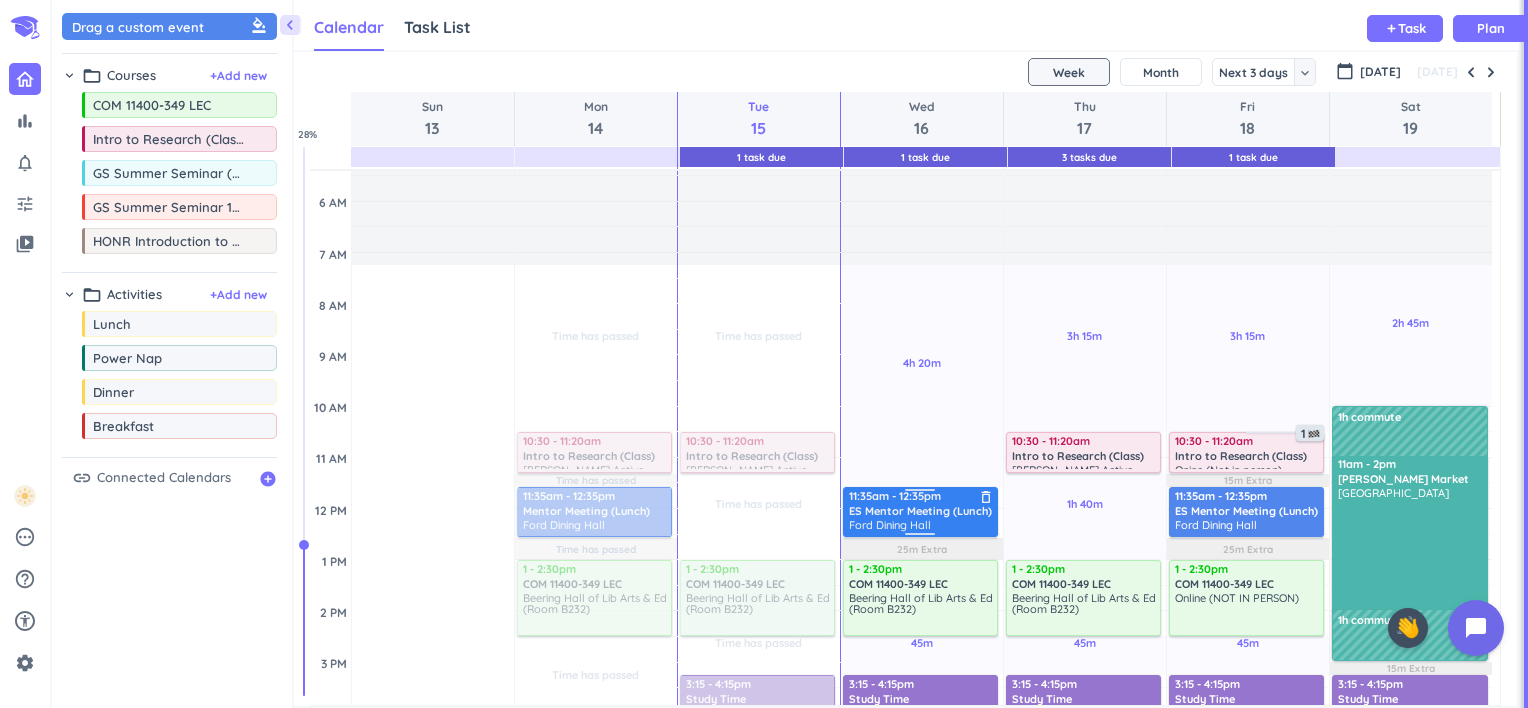 scroll, scrollTop: 36, scrollLeft: 0, axis: vertical 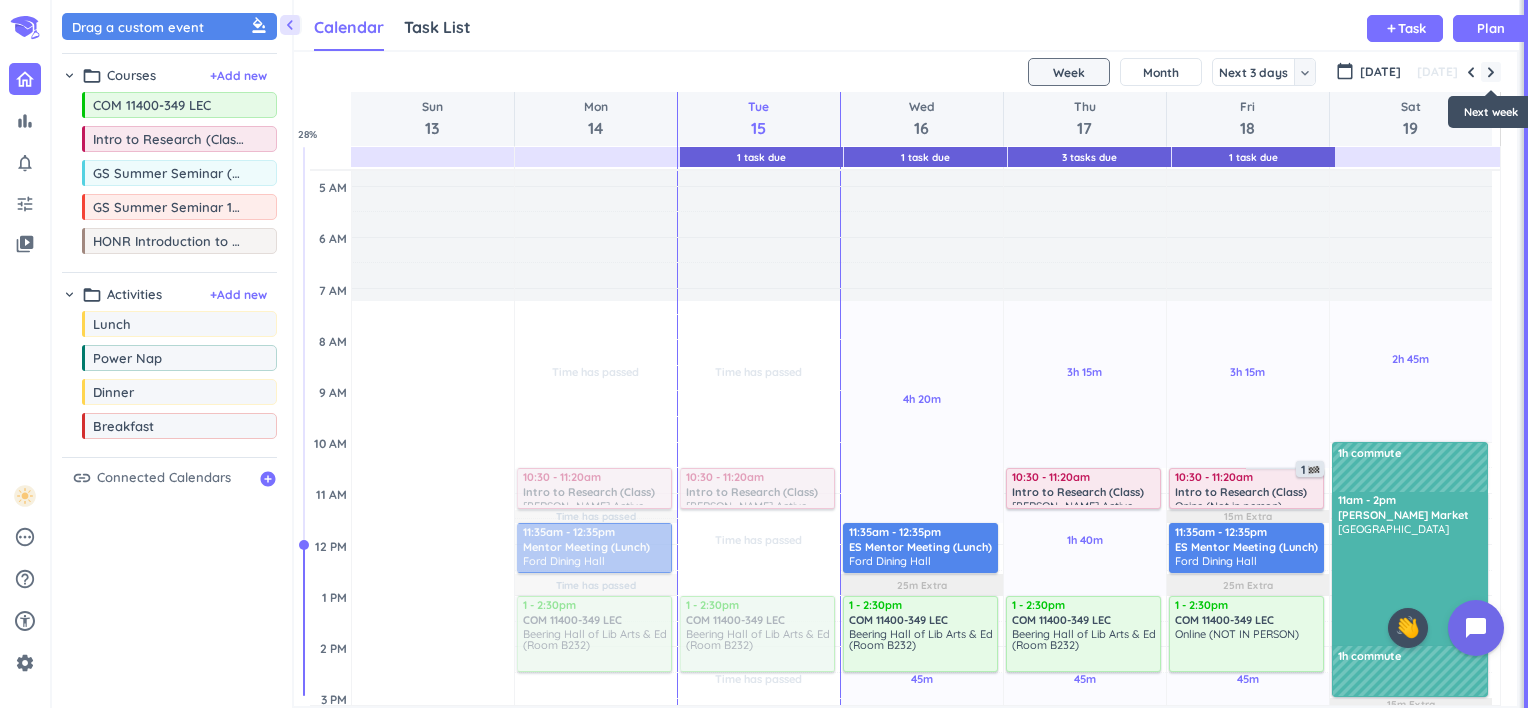 click at bounding box center [1491, 72] 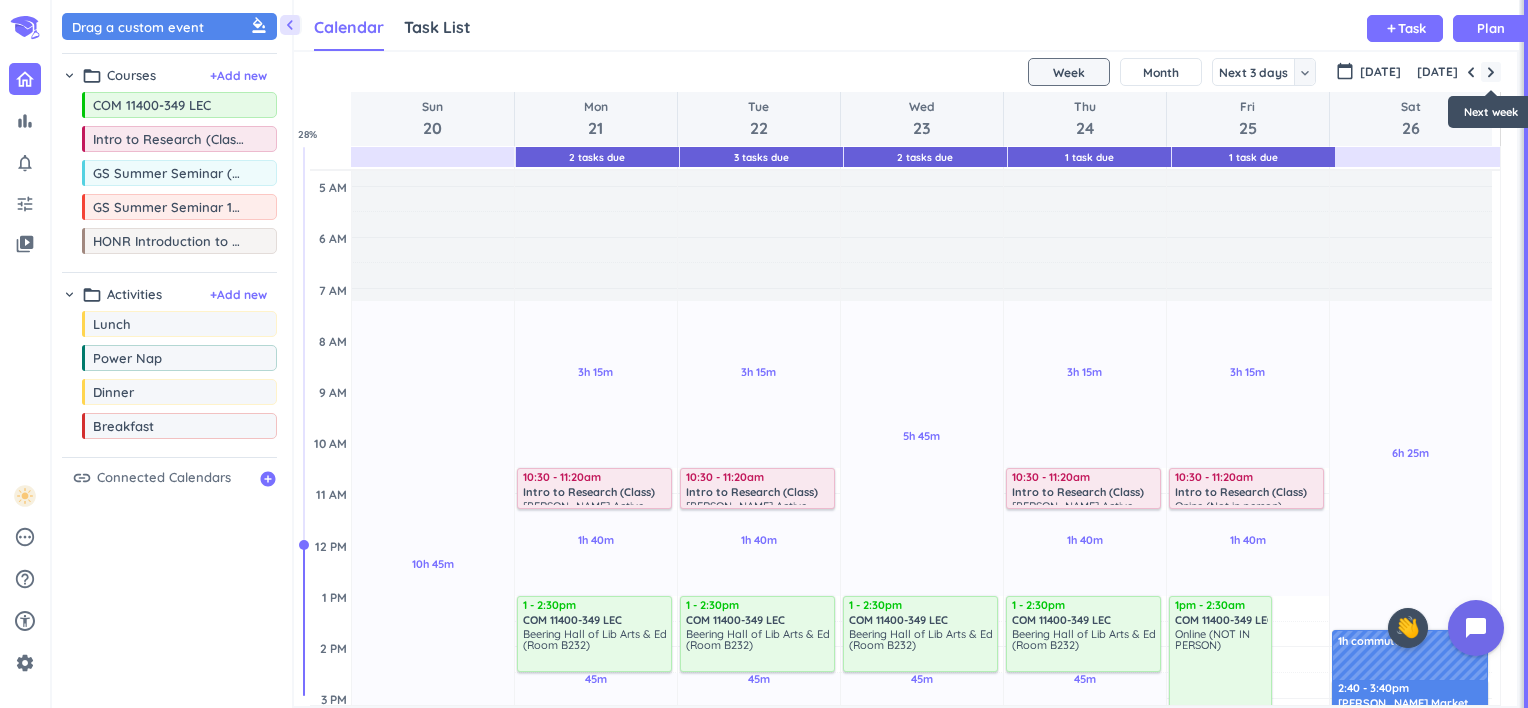 scroll, scrollTop: 104, scrollLeft: 0, axis: vertical 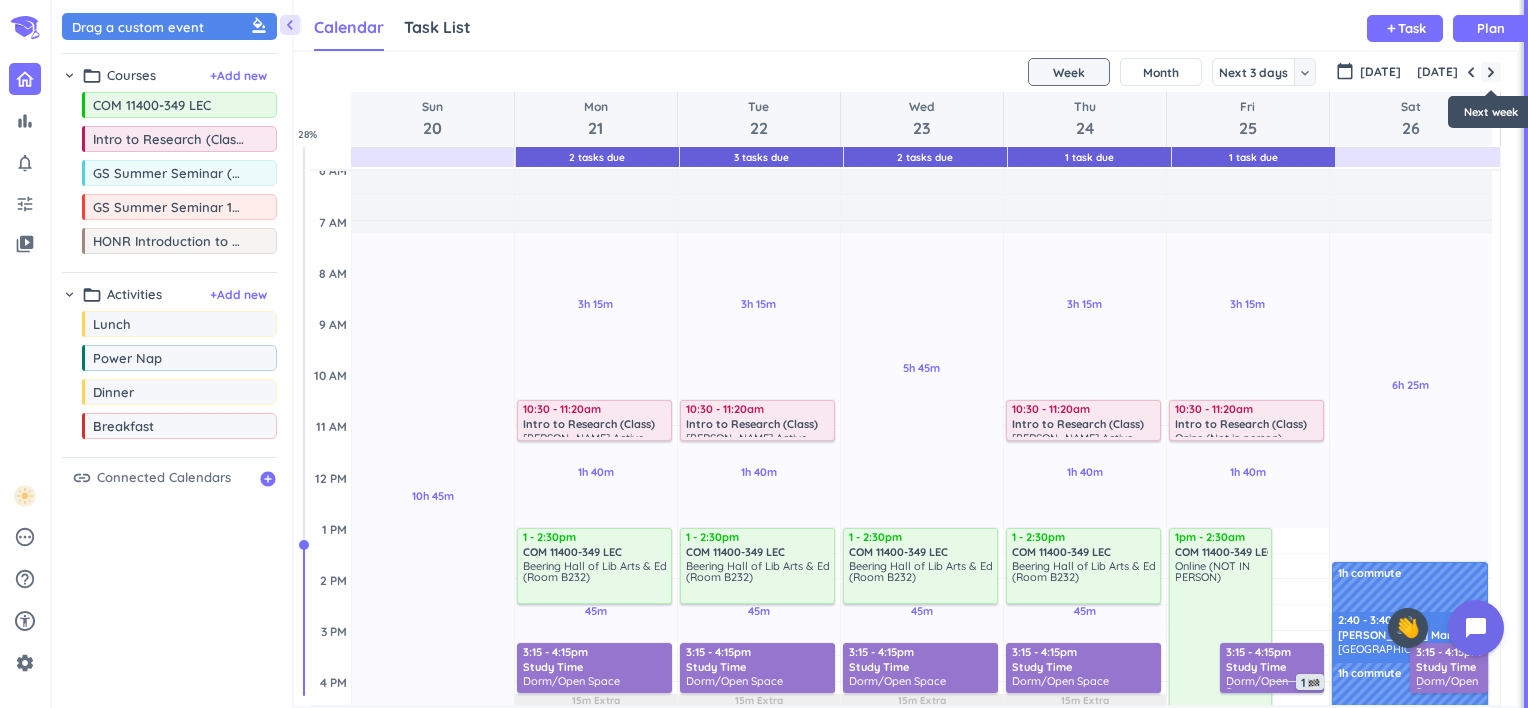 click at bounding box center [1491, 72] 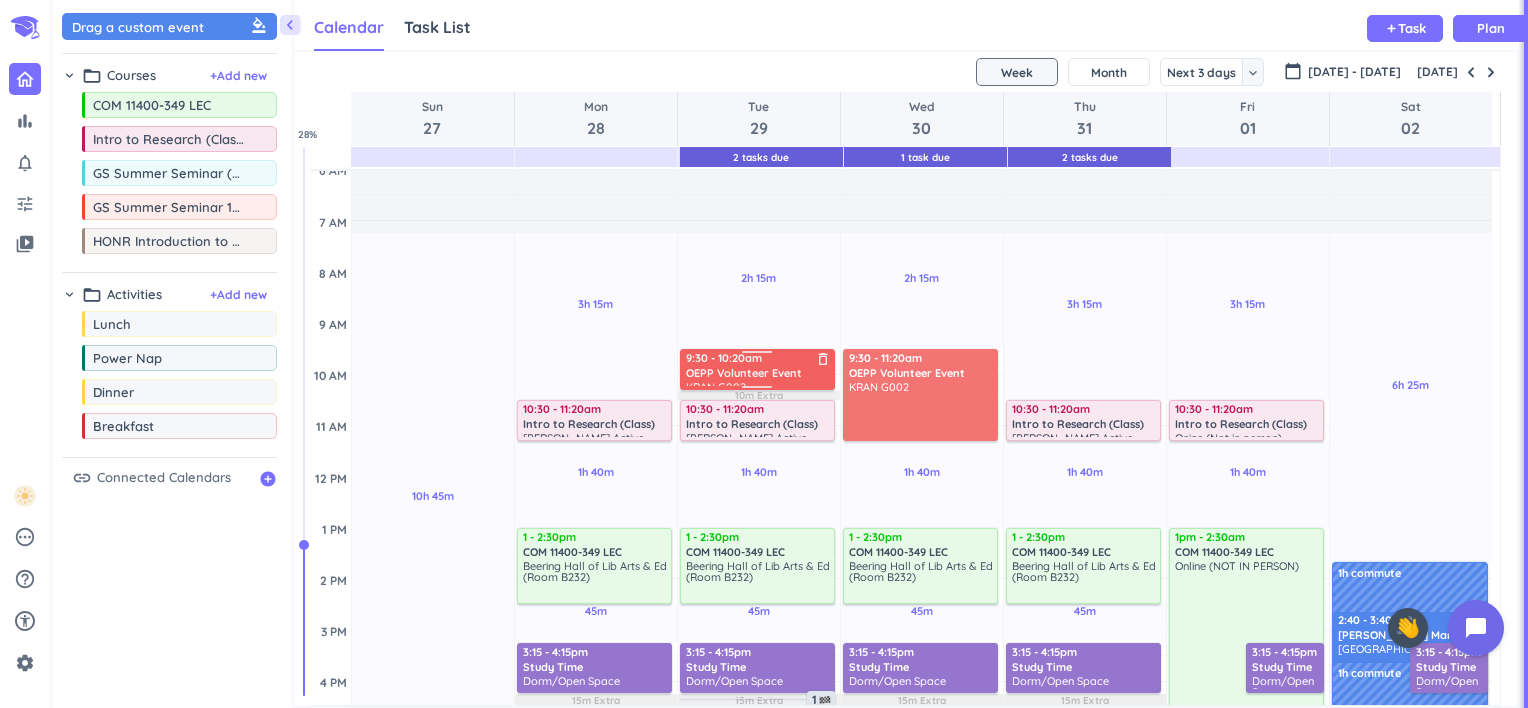 click on "OEPP Volunteer Event" at bounding box center [744, 373] 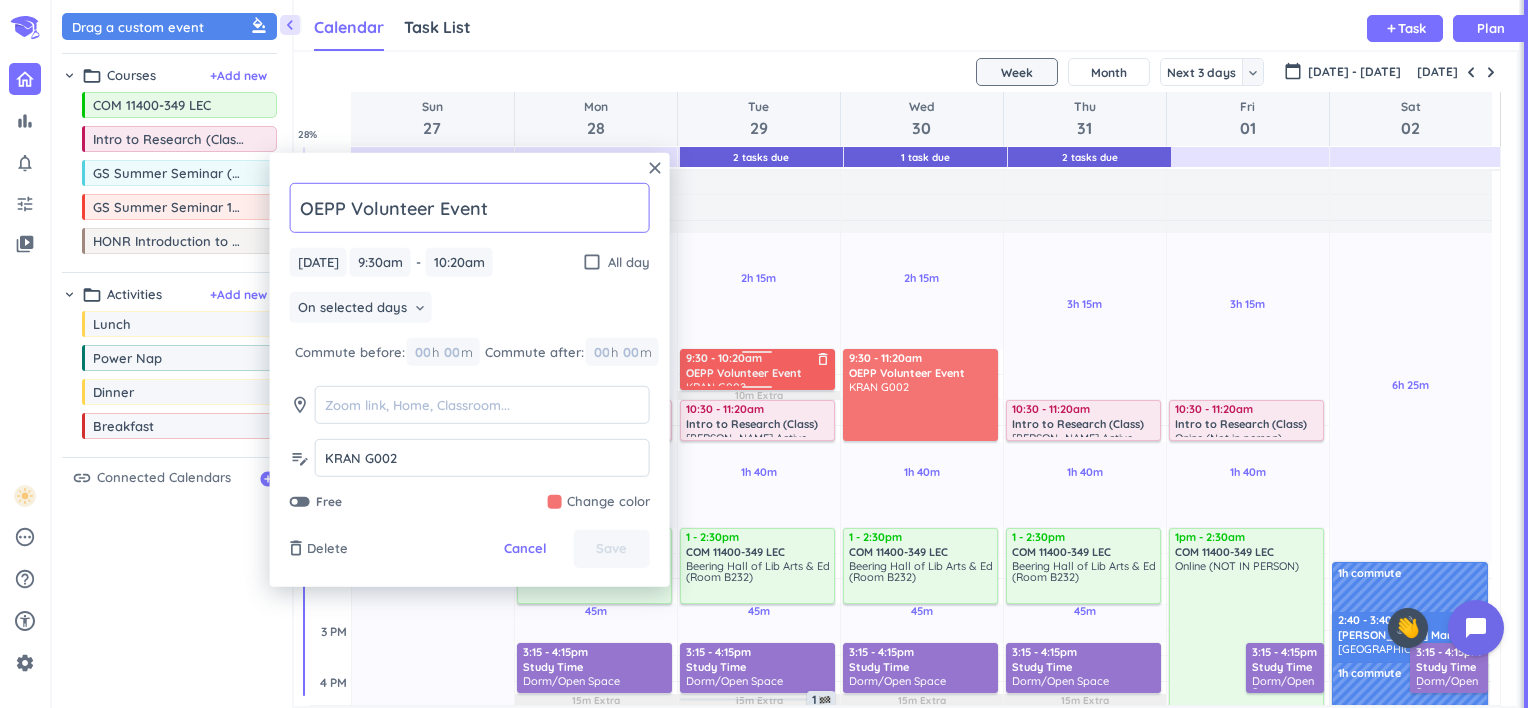 click on "delete_outline" at bounding box center [823, 359] 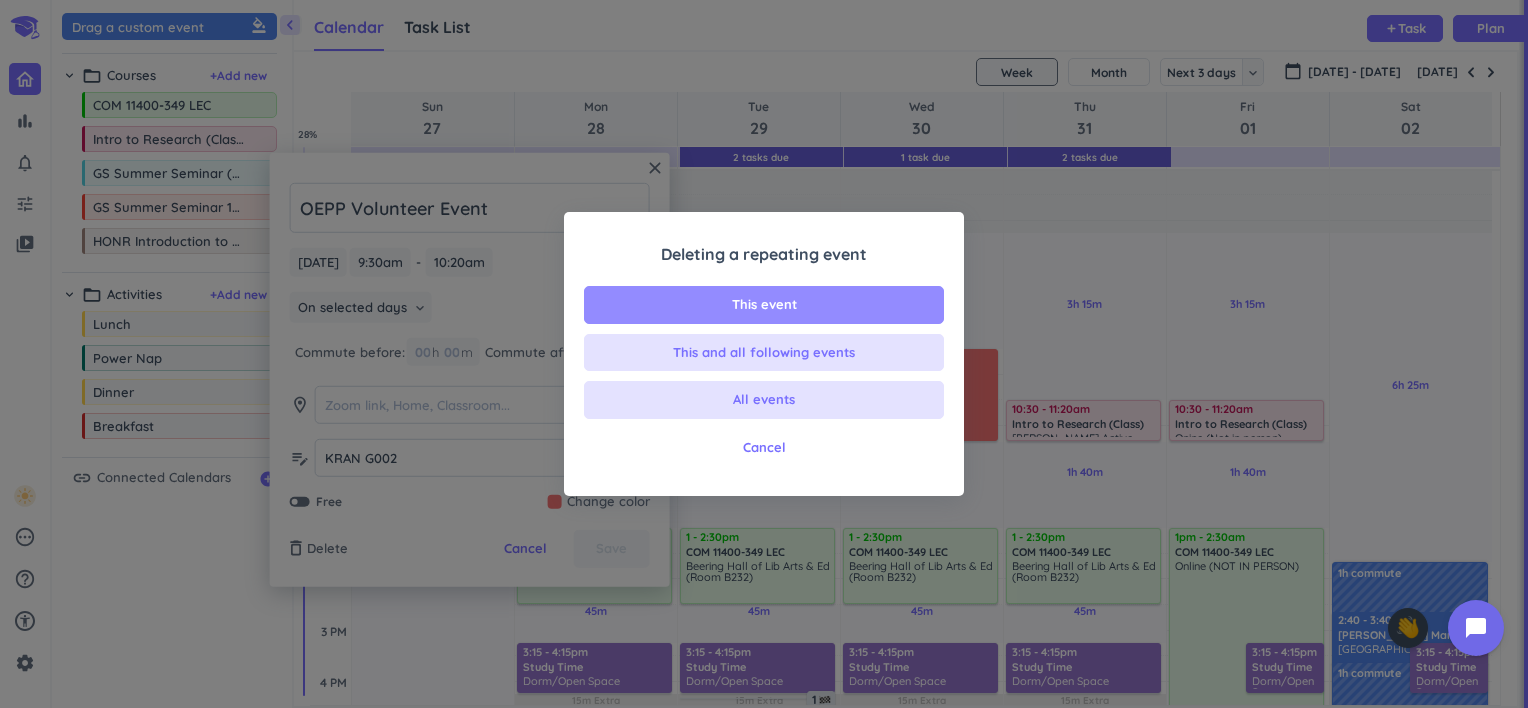 click on "This event" at bounding box center [764, 305] 